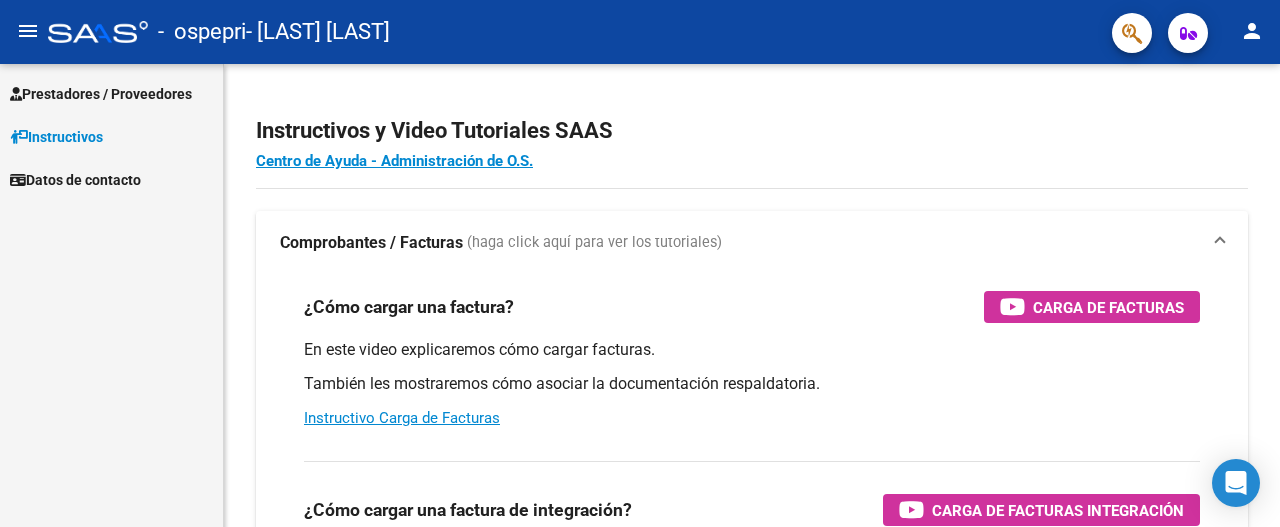 scroll, scrollTop: 0, scrollLeft: 0, axis: both 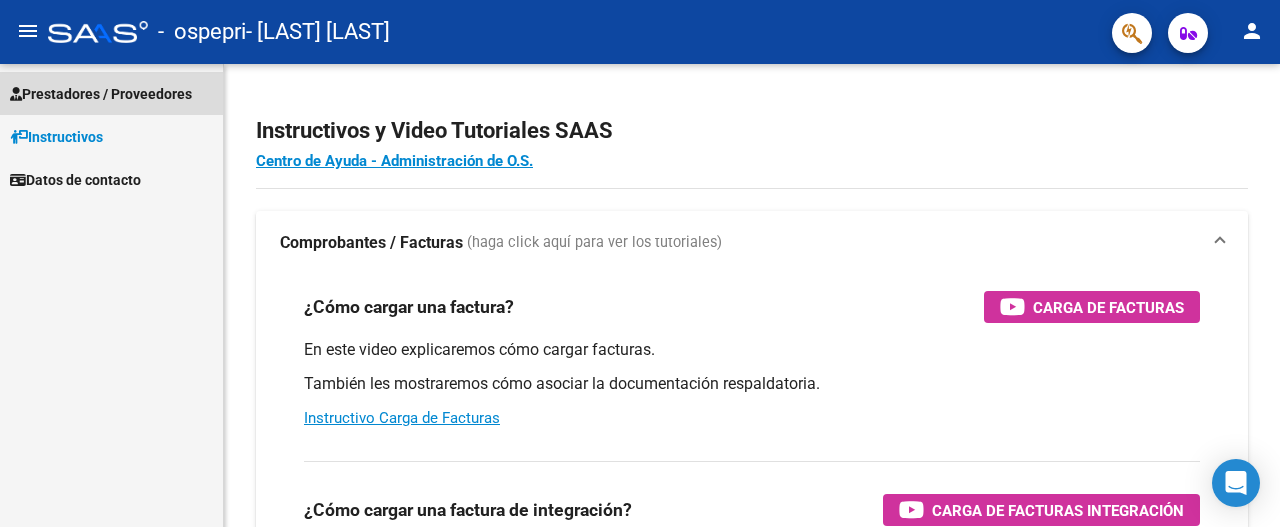 click on "Prestadores / Proveedores" at bounding box center (101, 94) 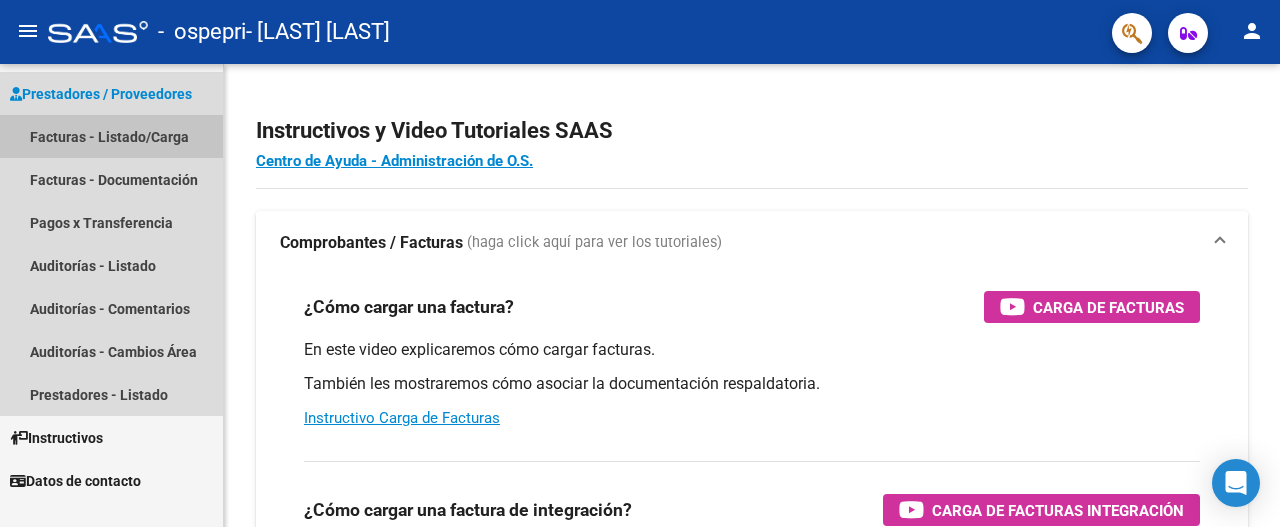 click on "Facturas - Listado/Carga" at bounding box center [111, 136] 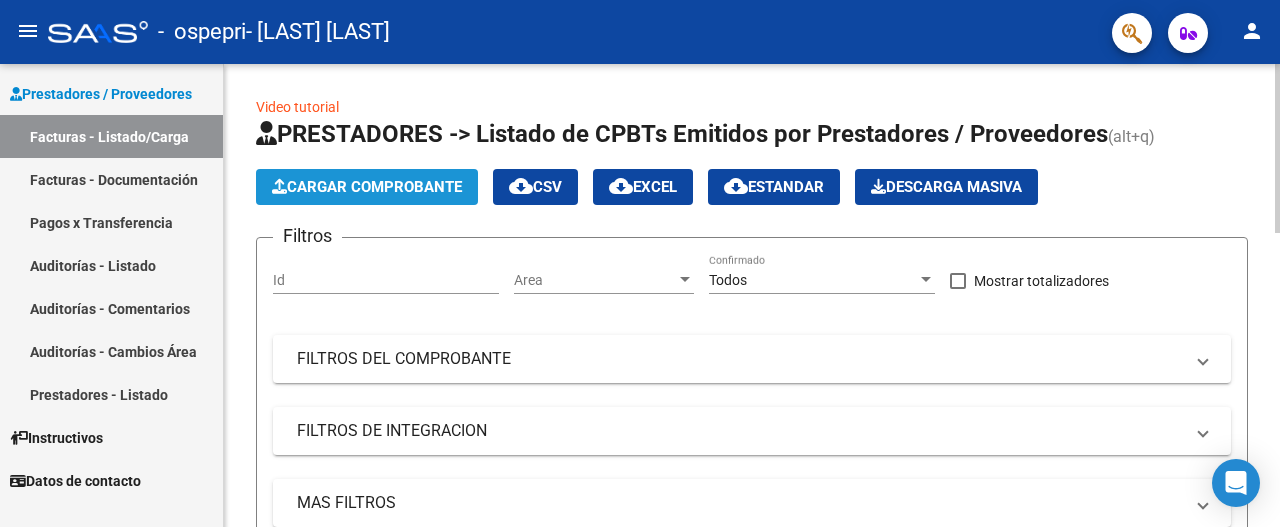 click on "Cargar Comprobante" 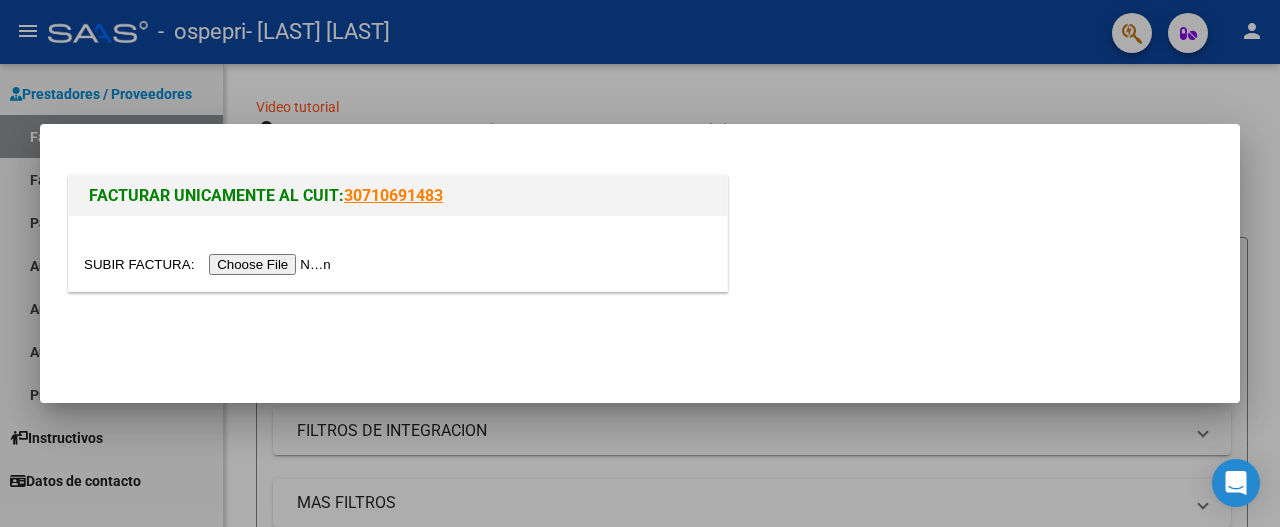 click at bounding box center (210, 264) 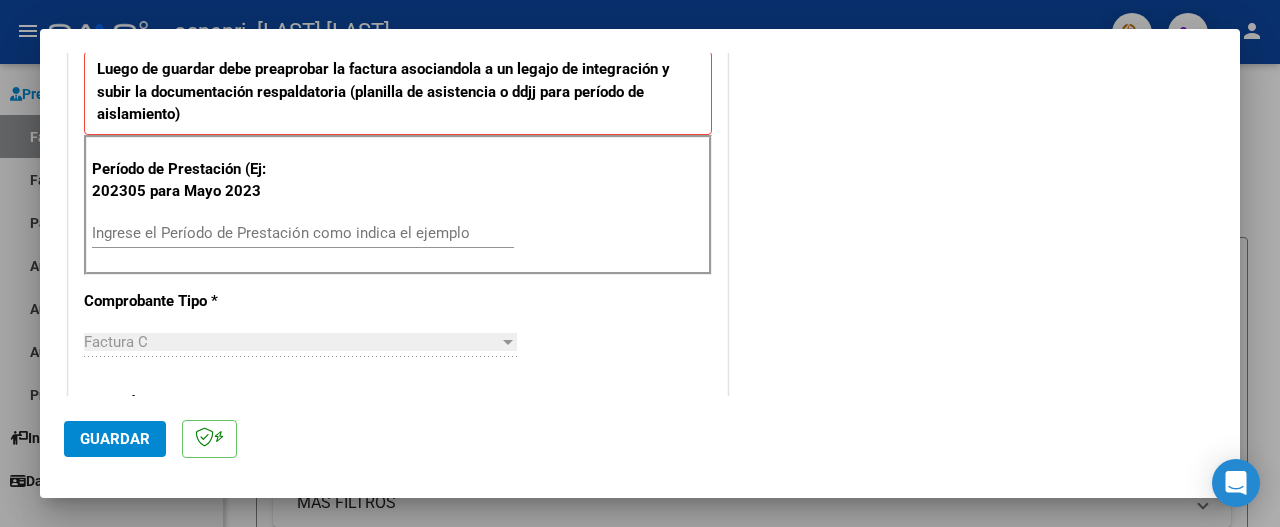 scroll, scrollTop: 525, scrollLeft: 0, axis: vertical 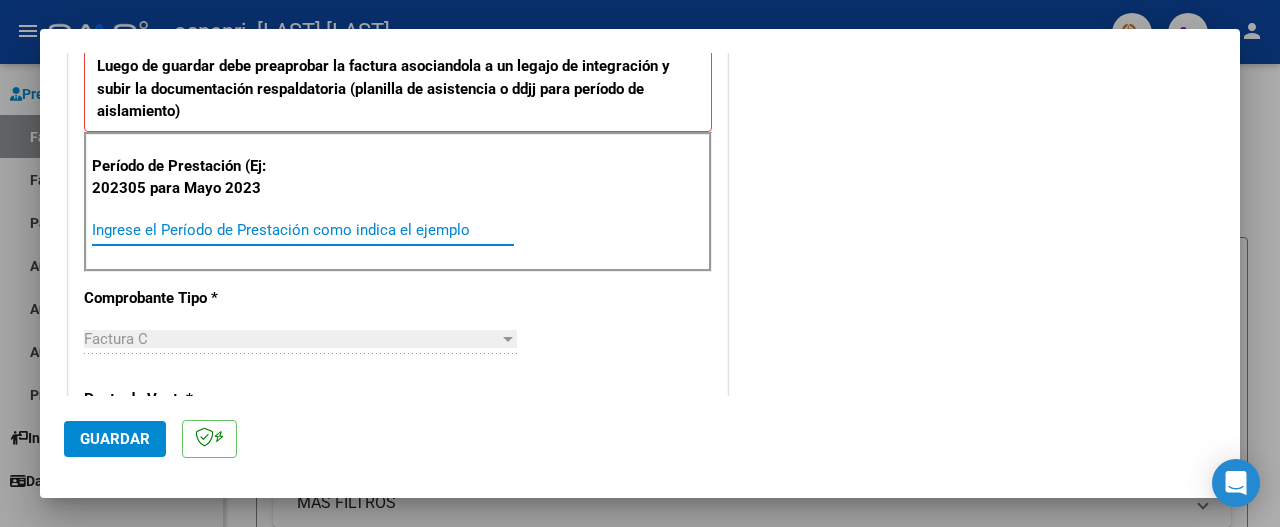 click on "Ingrese el Período de Prestación como indica el ejemplo" at bounding box center (303, 230) 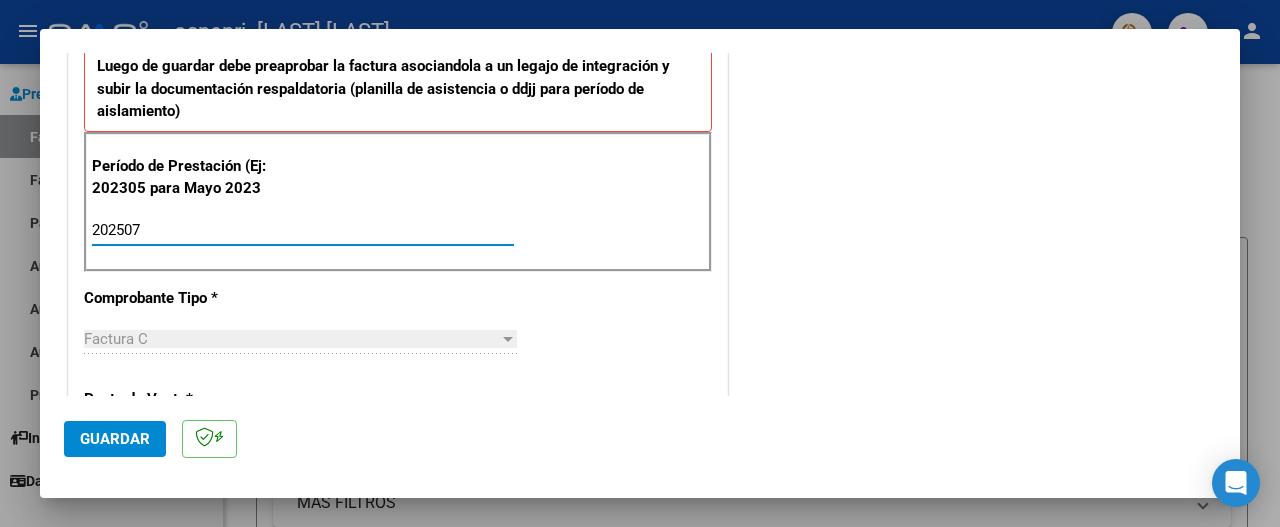 type on "202507" 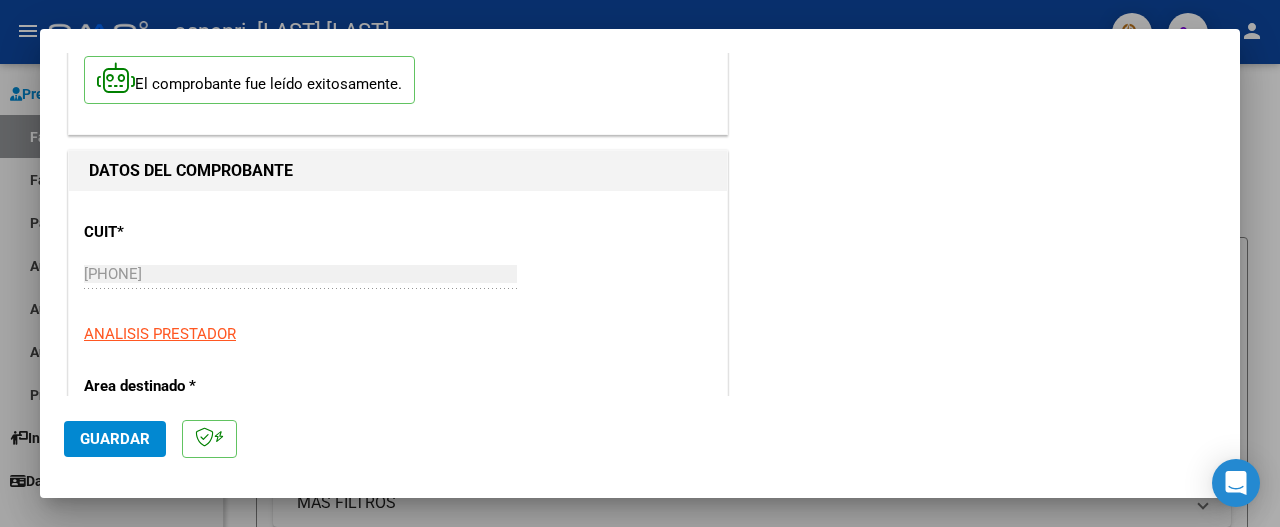 scroll, scrollTop: 0, scrollLeft: 0, axis: both 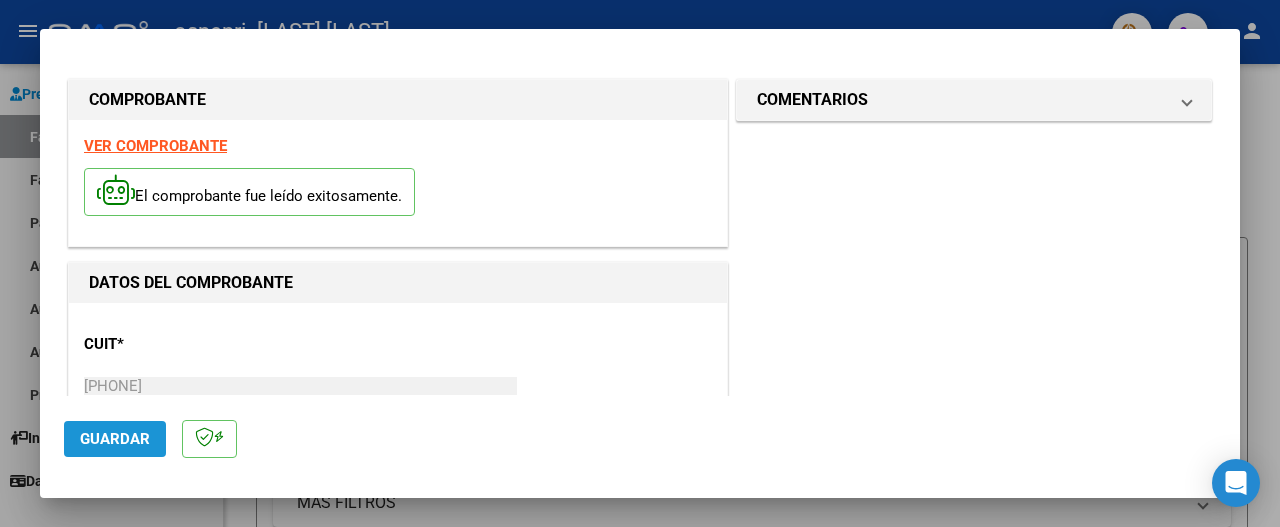 click on "Guardar" 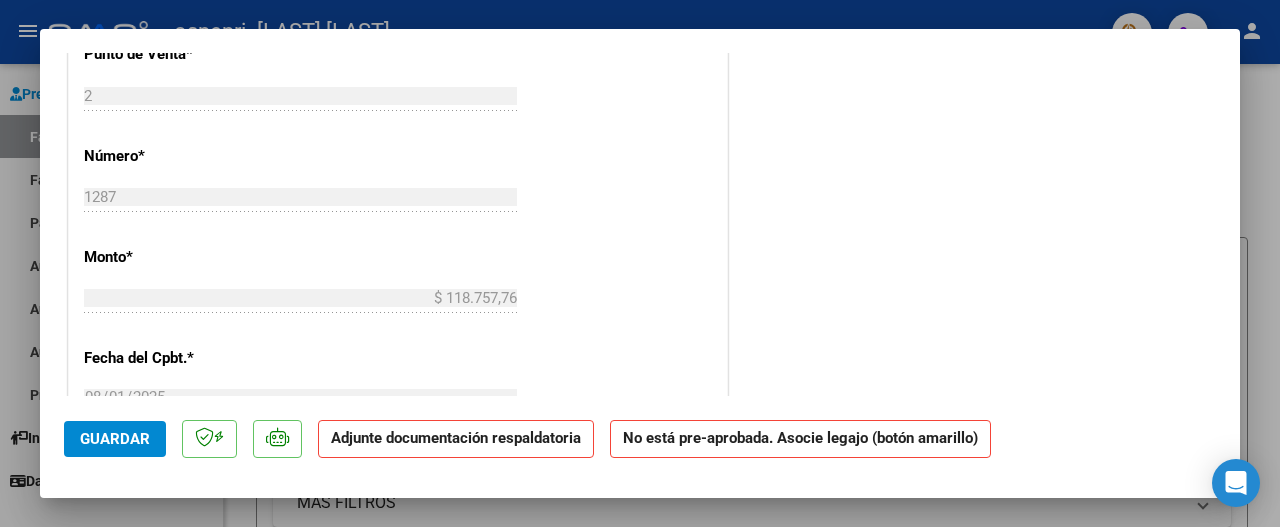 scroll, scrollTop: 0, scrollLeft: 0, axis: both 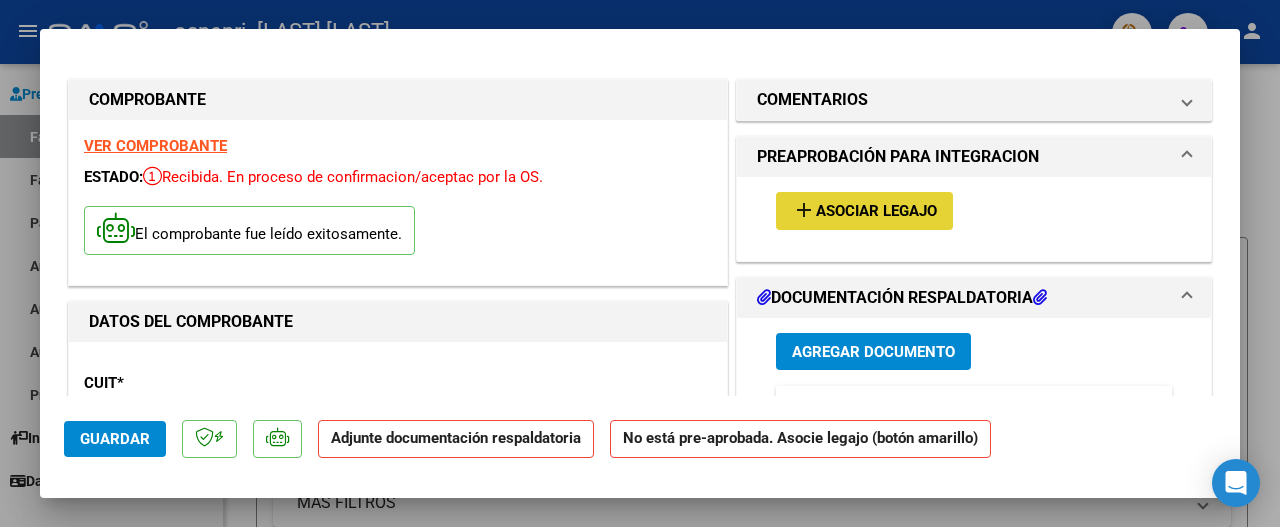 click on "add" at bounding box center (804, 210) 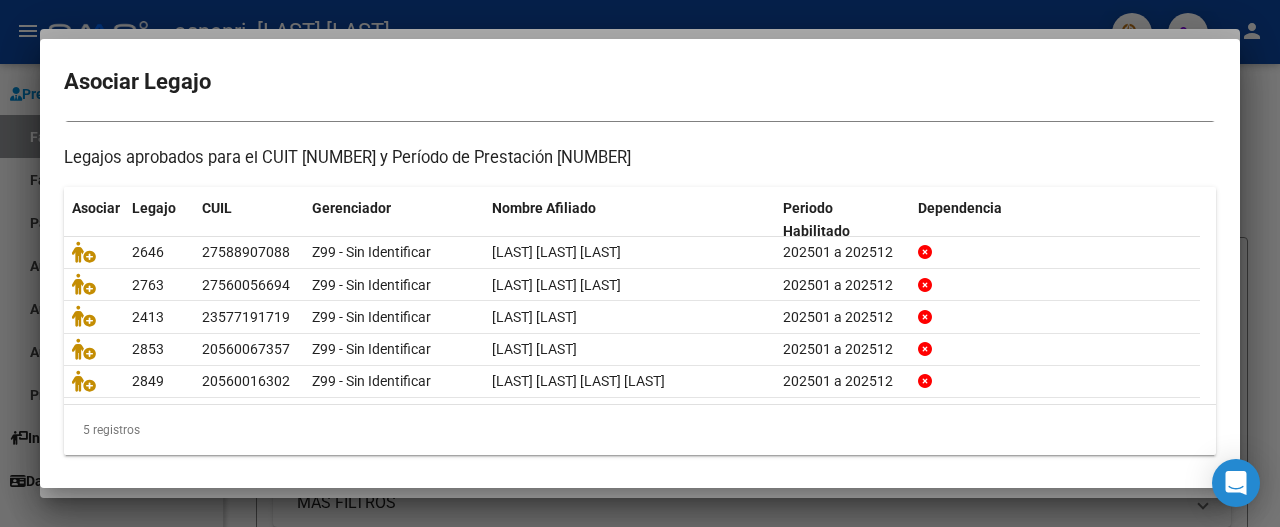 scroll, scrollTop: 174, scrollLeft: 0, axis: vertical 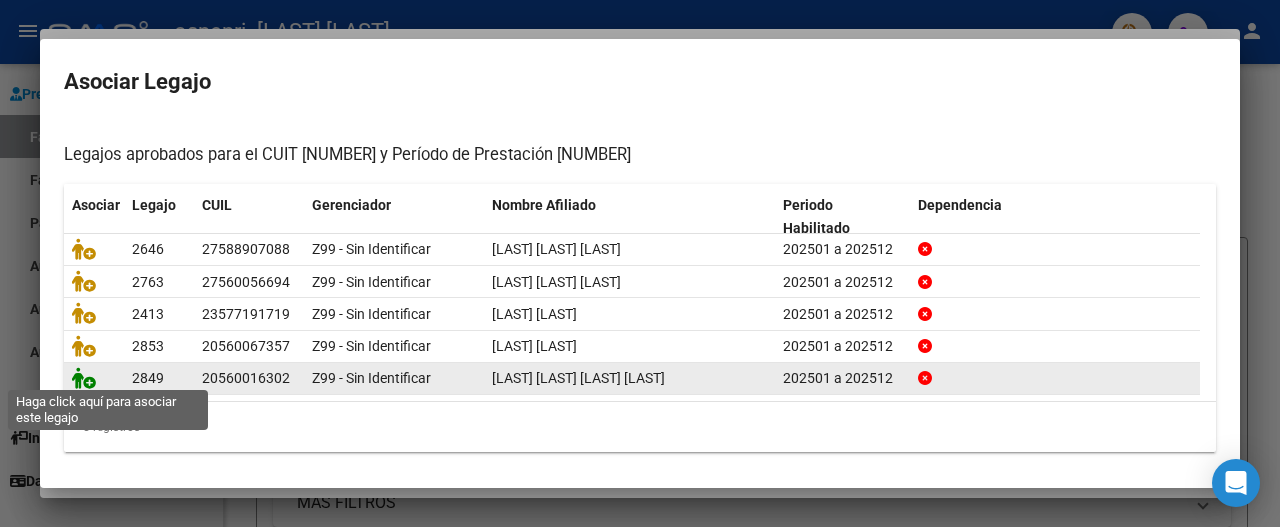 click 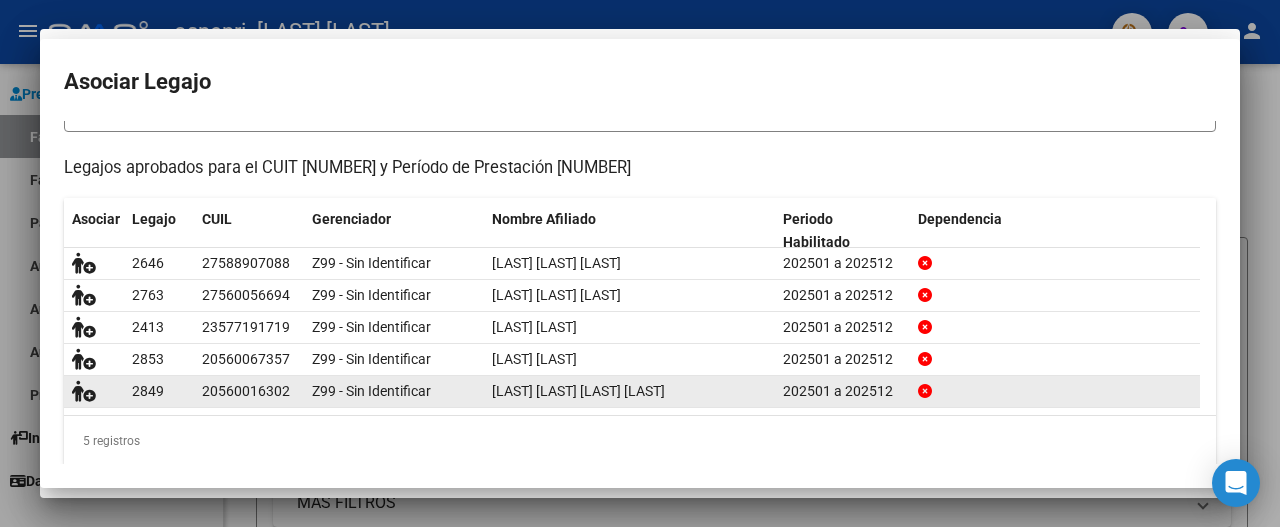 scroll, scrollTop: 187, scrollLeft: 0, axis: vertical 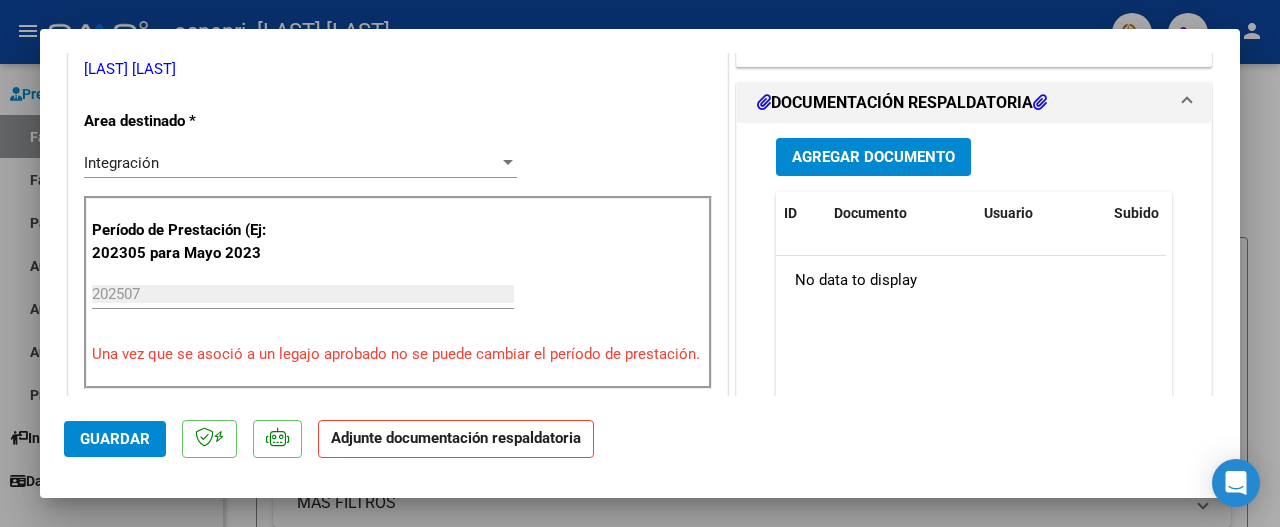 click on "Agregar Documento" at bounding box center [873, 158] 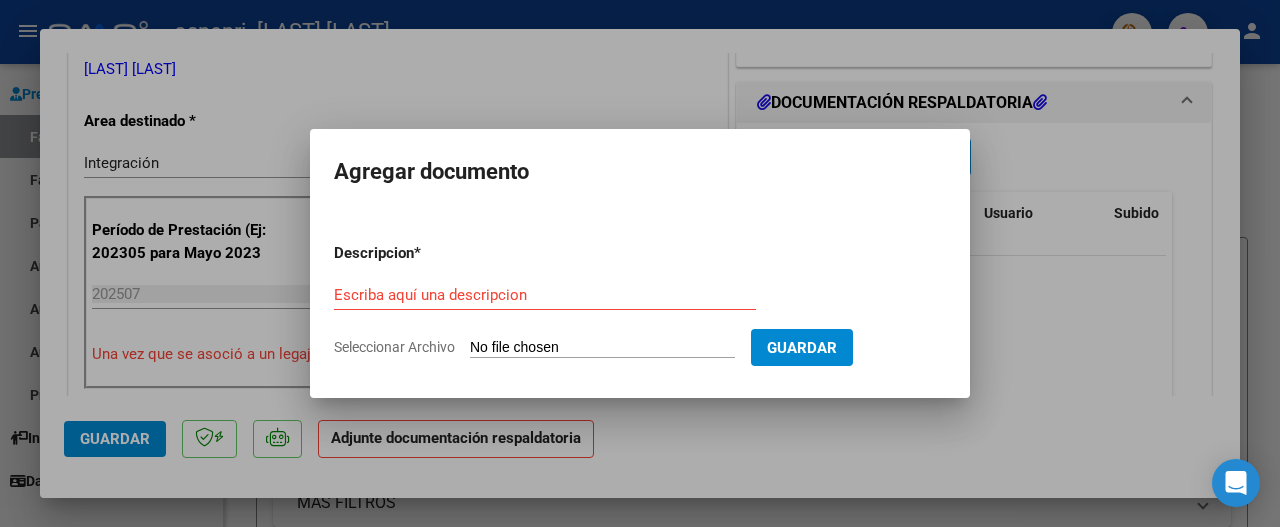 click on "Seleccionar Archivo" 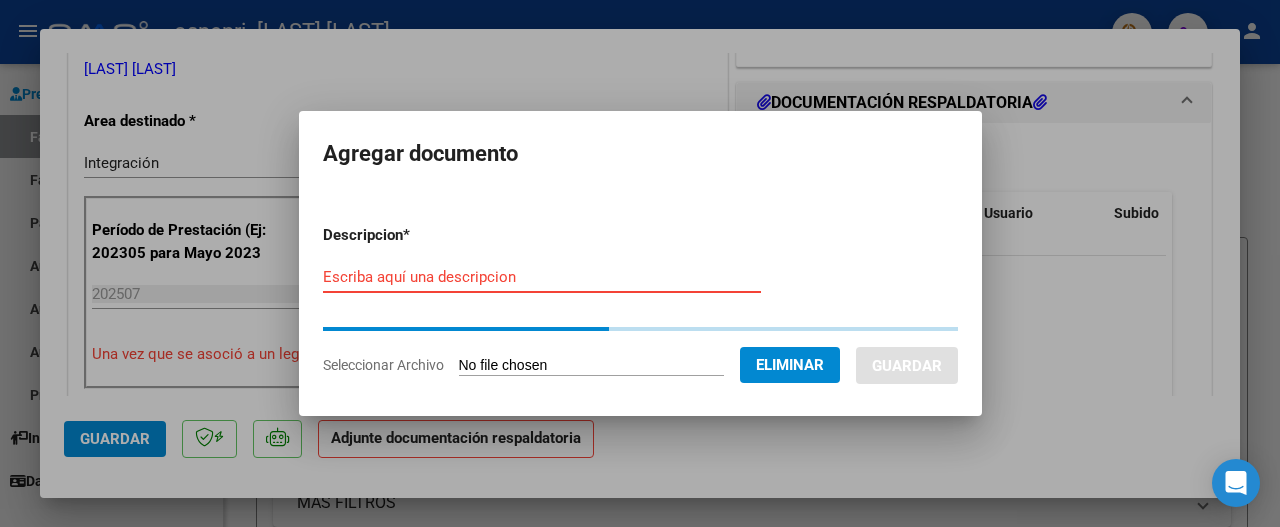 click on "Escriba aquí una descripcion" at bounding box center (542, 277) 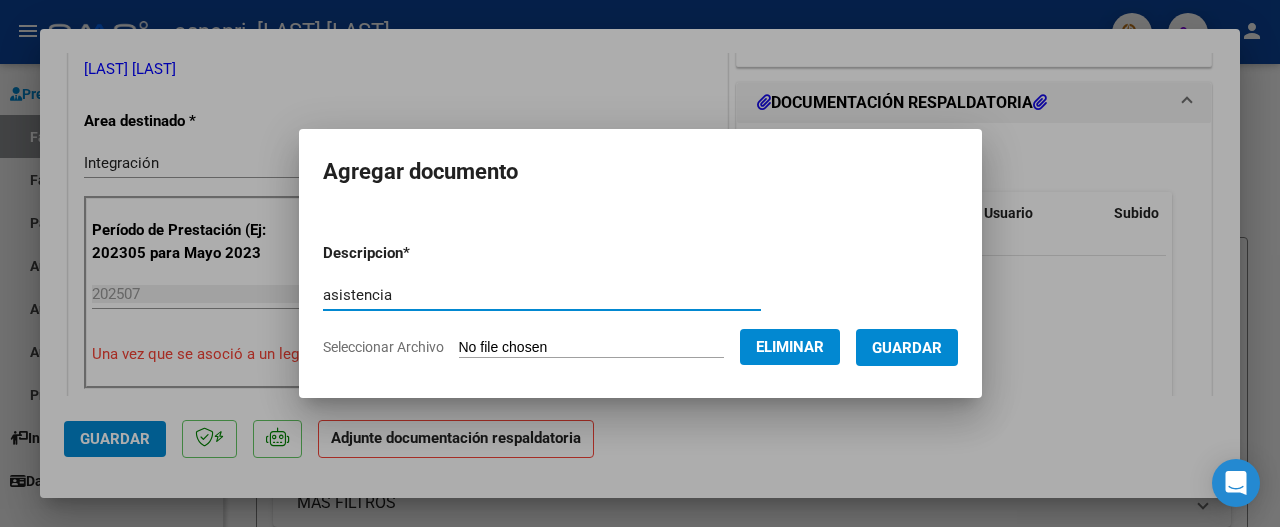 type on "asistencia" 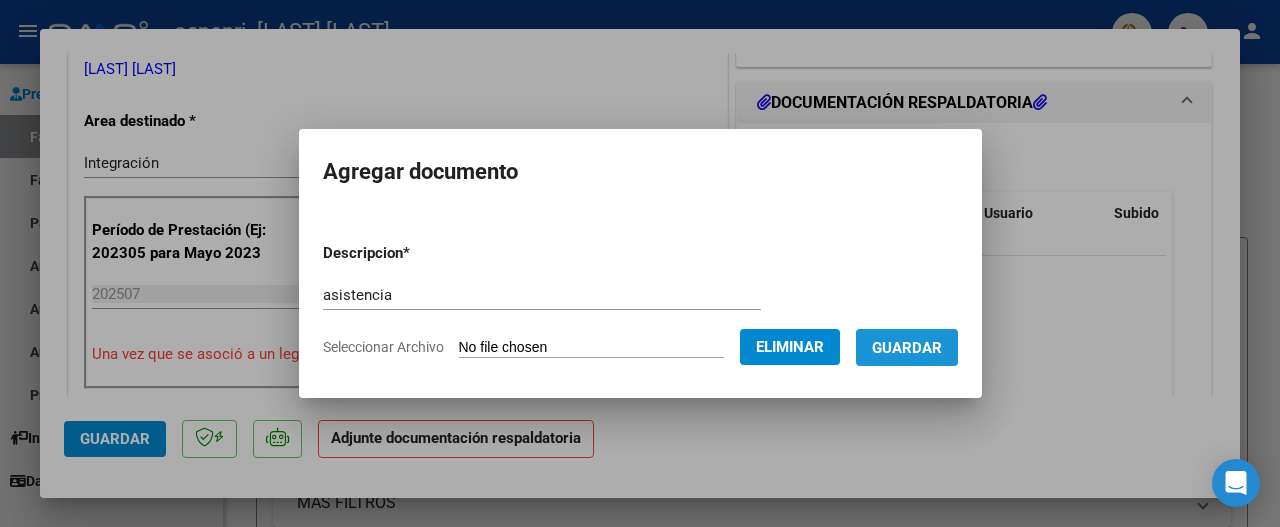 click on "Guardar" at bounding box center [907, 347] 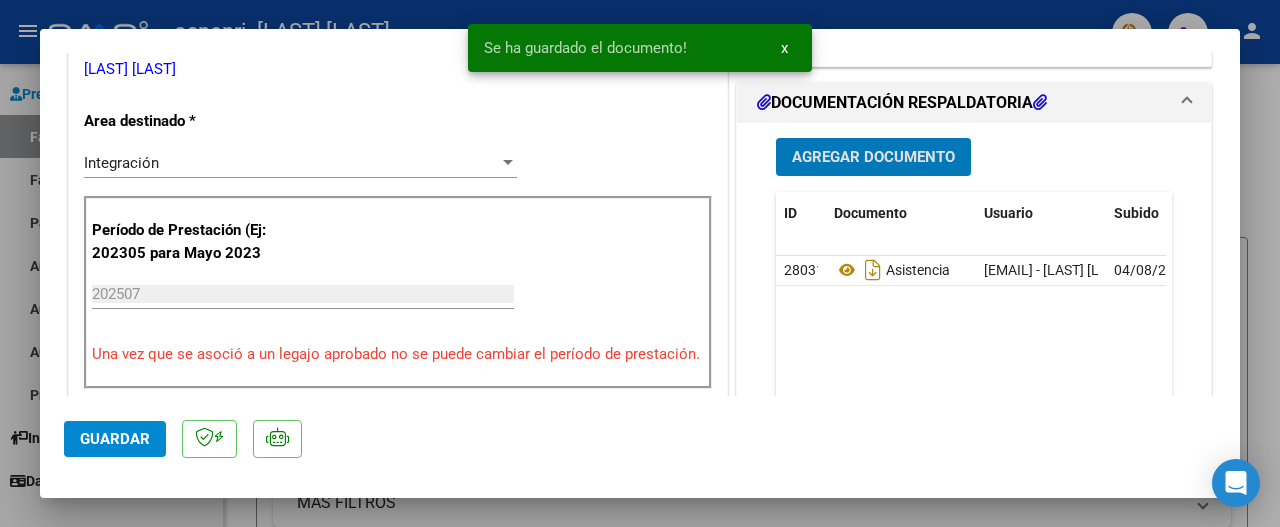 click on "Guardar" 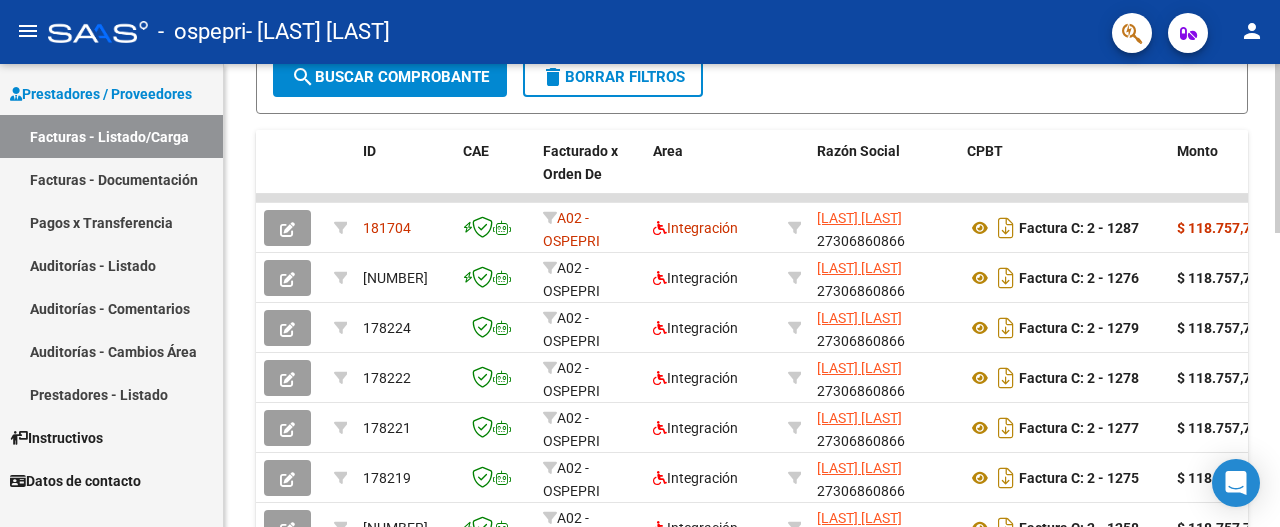 scroll, scrollTop: 492, scrollLeft: 0, axis: vertical 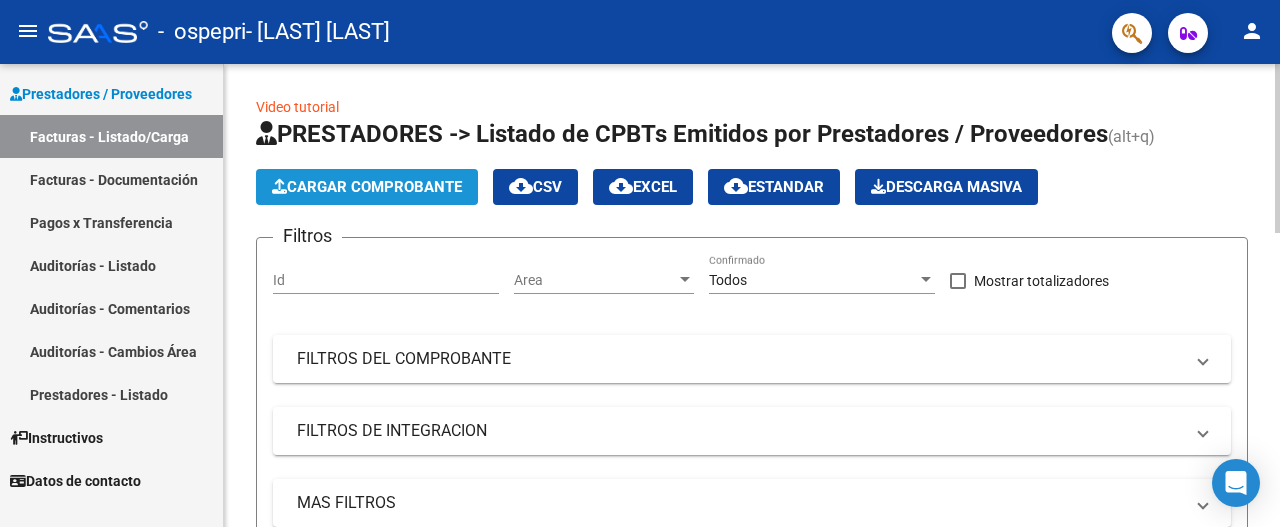 click on "Cargar Comprobante" 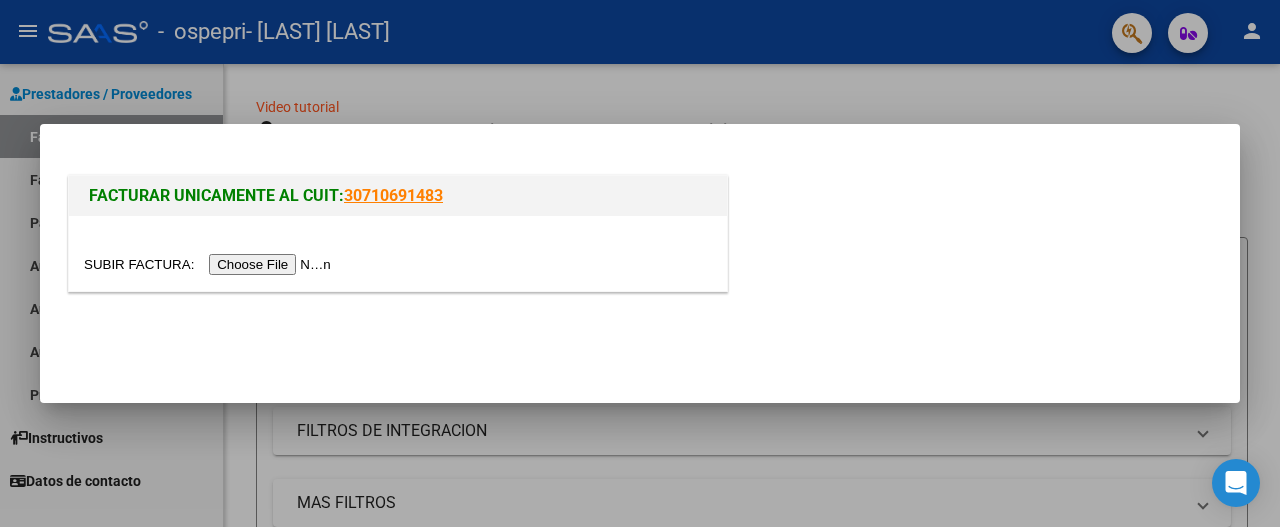 click at bounding box center [210, 264] 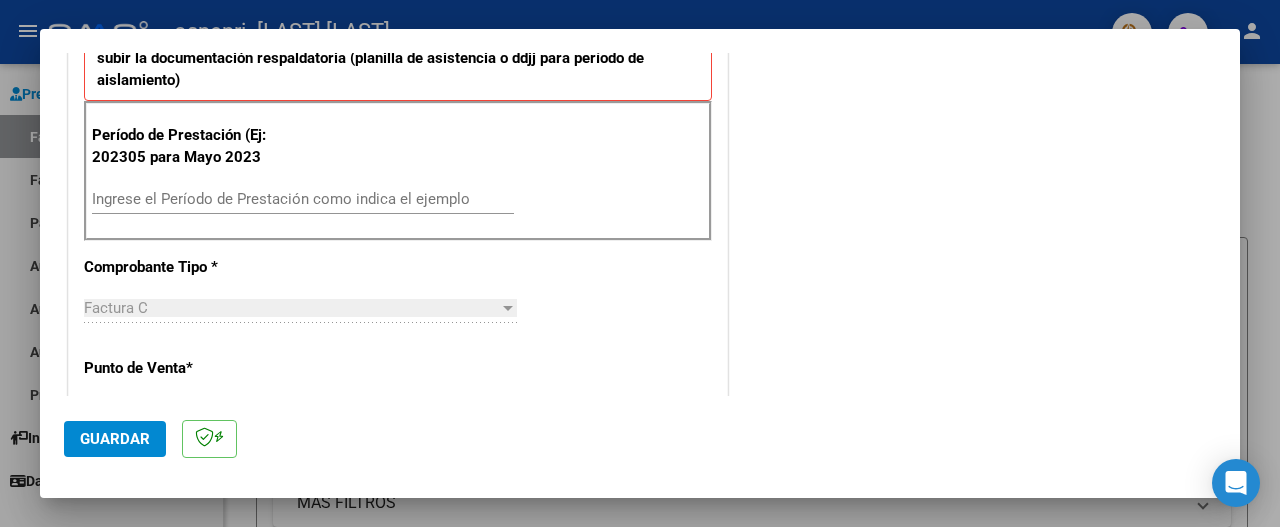 scroll, scrollTop: 558, scrollLeft: 0, axis: vertical 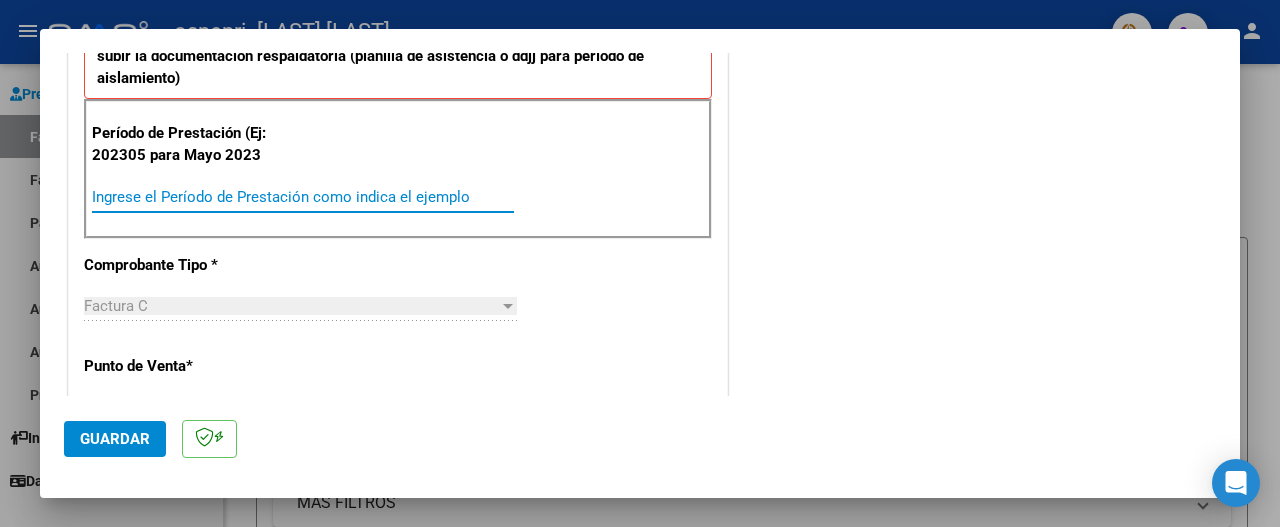 click on "Ingrese el Período de Prestación como indica el ejemplo" at bounding box center (303, 197) 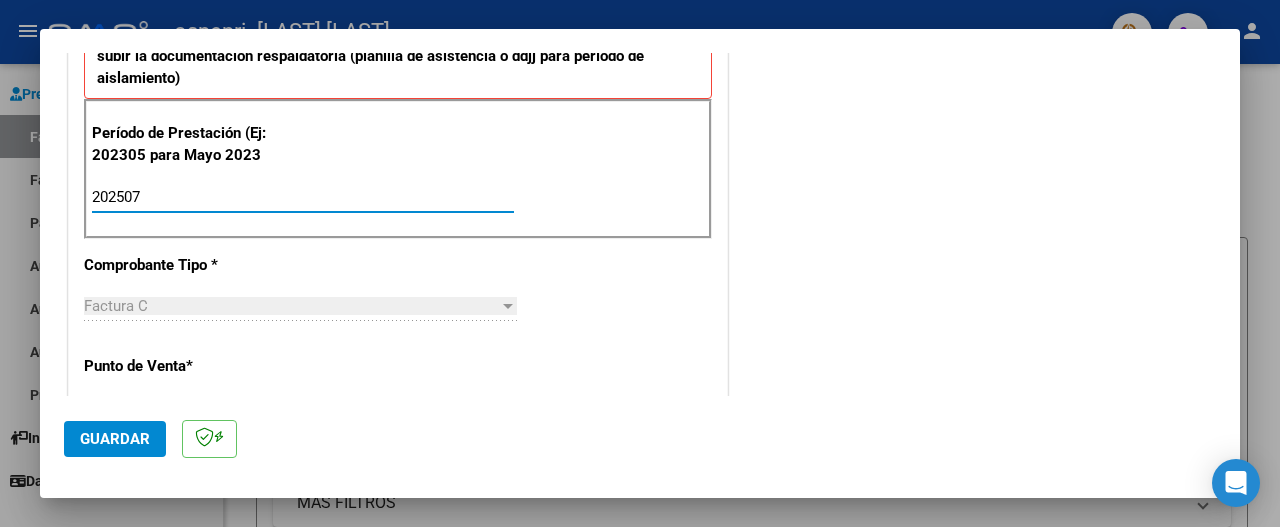 type on "202507" 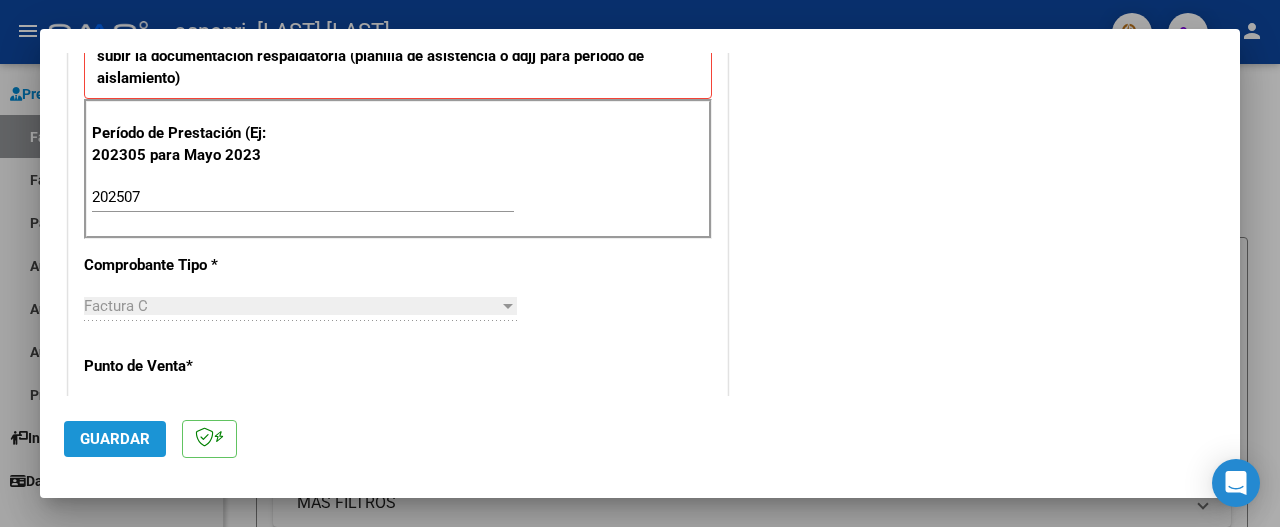 click on "Guardar" 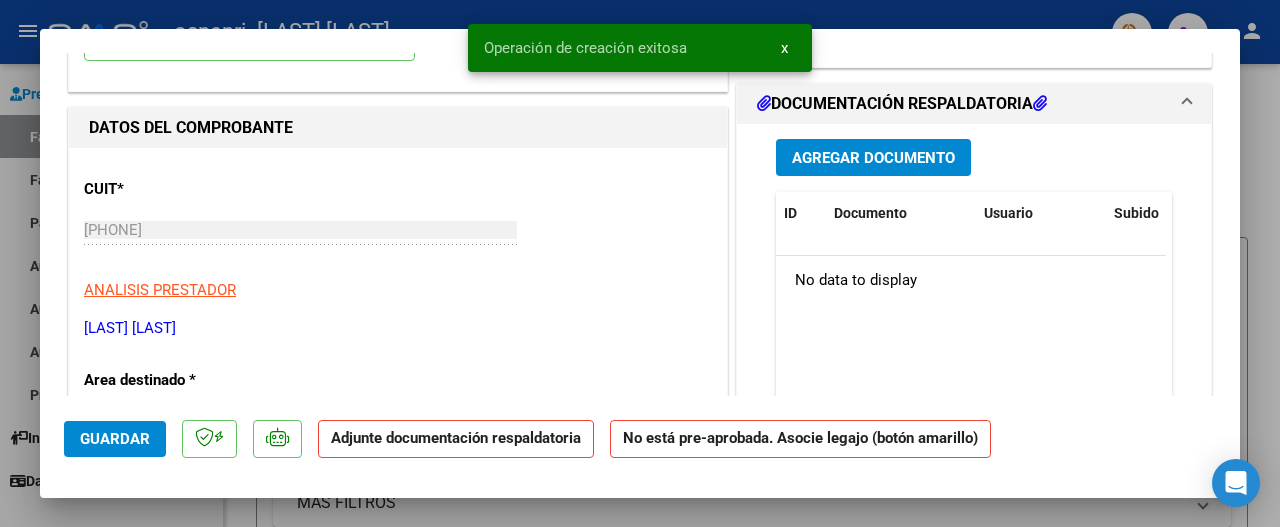 scroll, scrollTop: 0, scrollLeft: 0, axis: both 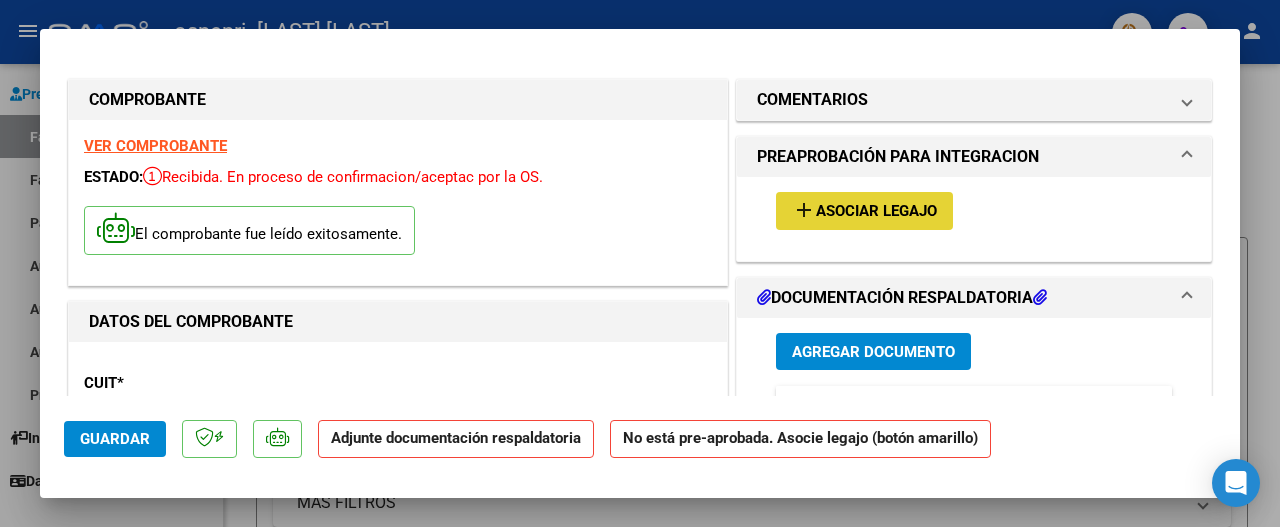 click on "Asociar Legajo" at bounding box center [876, 212] 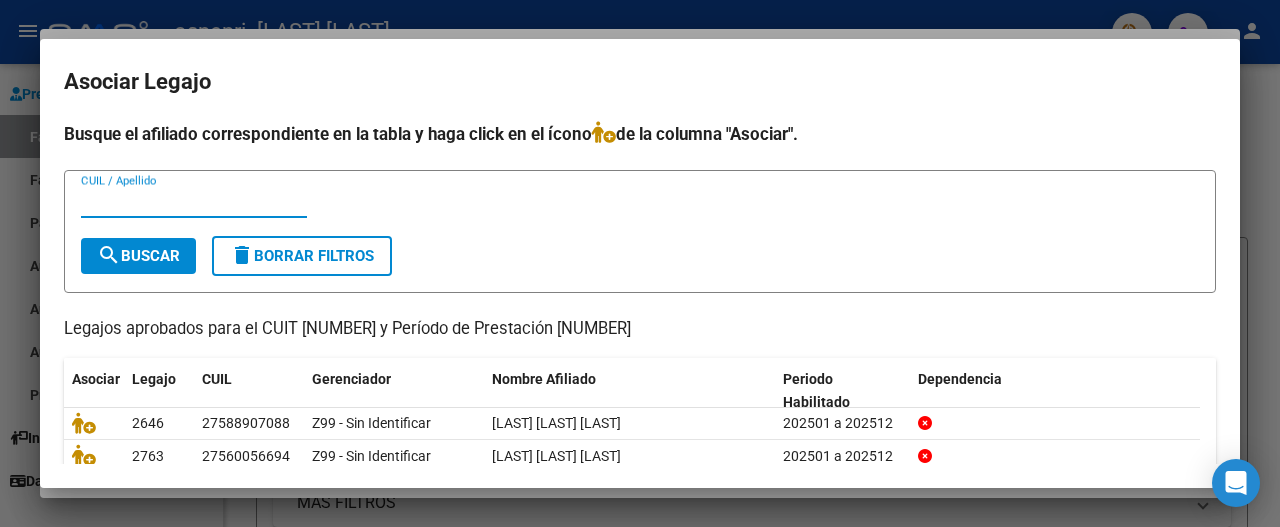 scroll, scrollTop: 174, scrollLeft: 0, axis: vertical 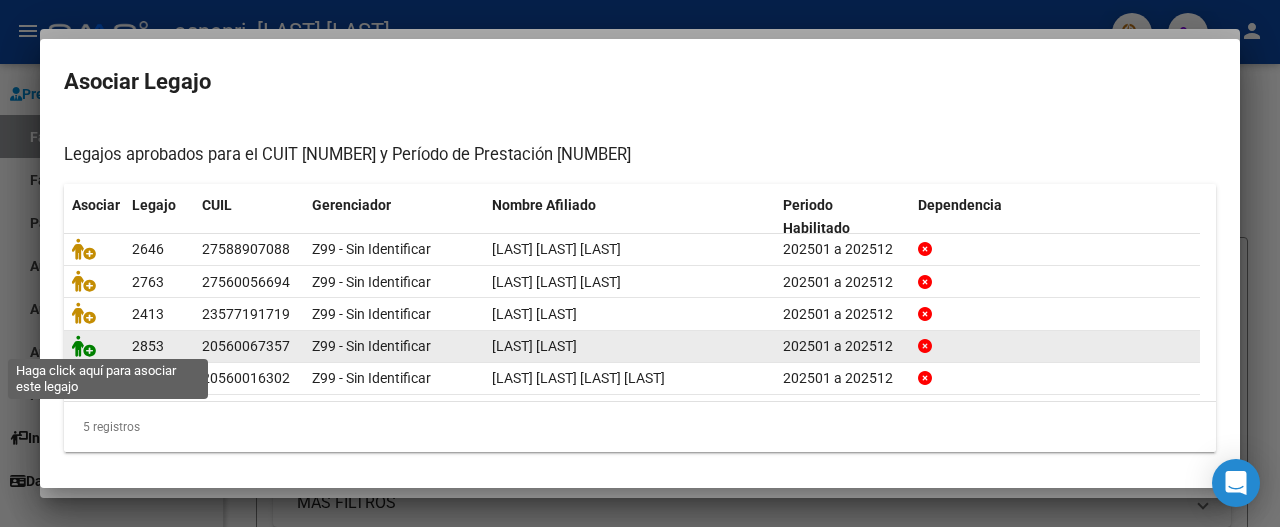 click 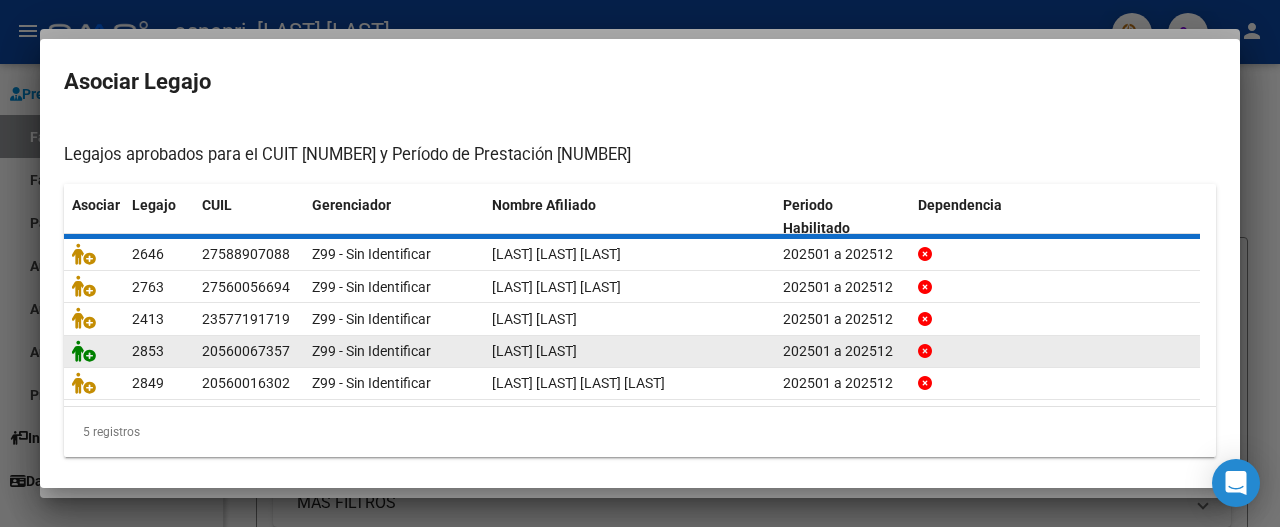 scroll, scrollTop: 187, scrollLeft: 0, axis: vertical 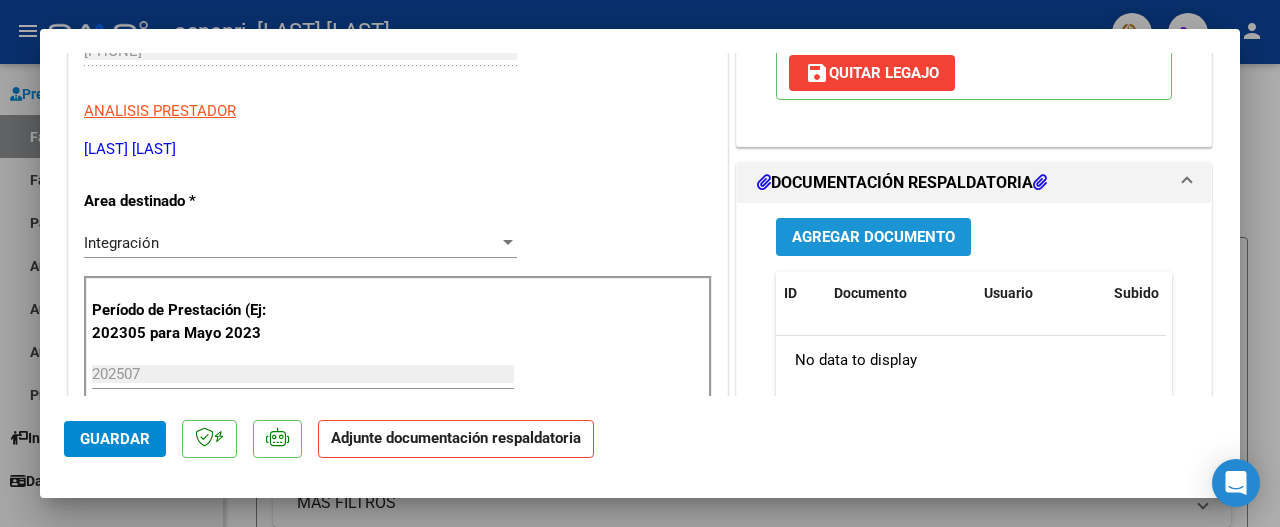 click on "Agregar Documento" at bounding box center [873, 238] 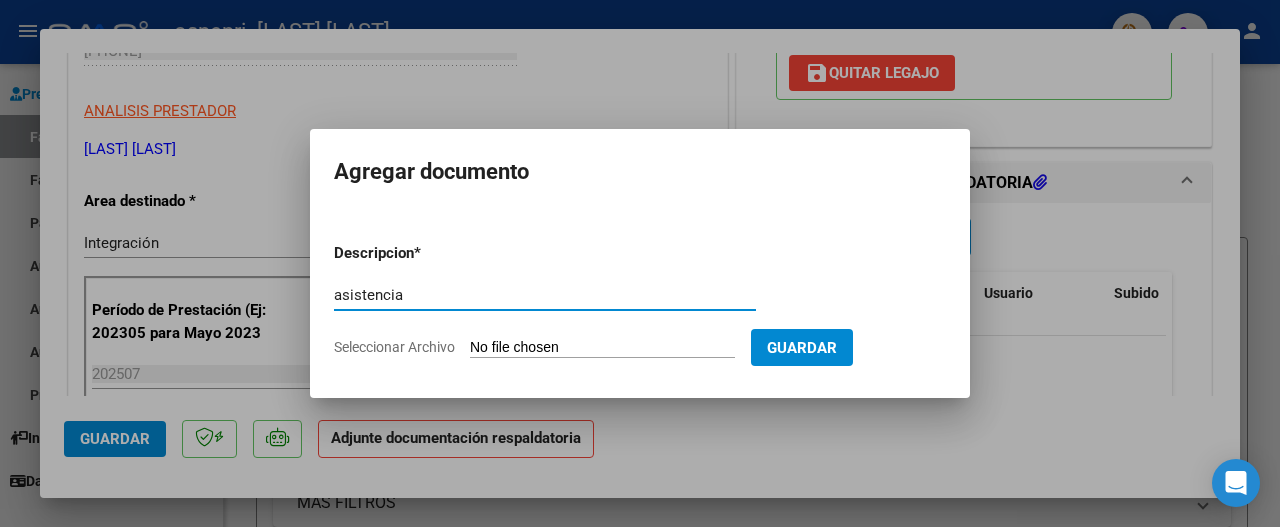 type on "asistencia" 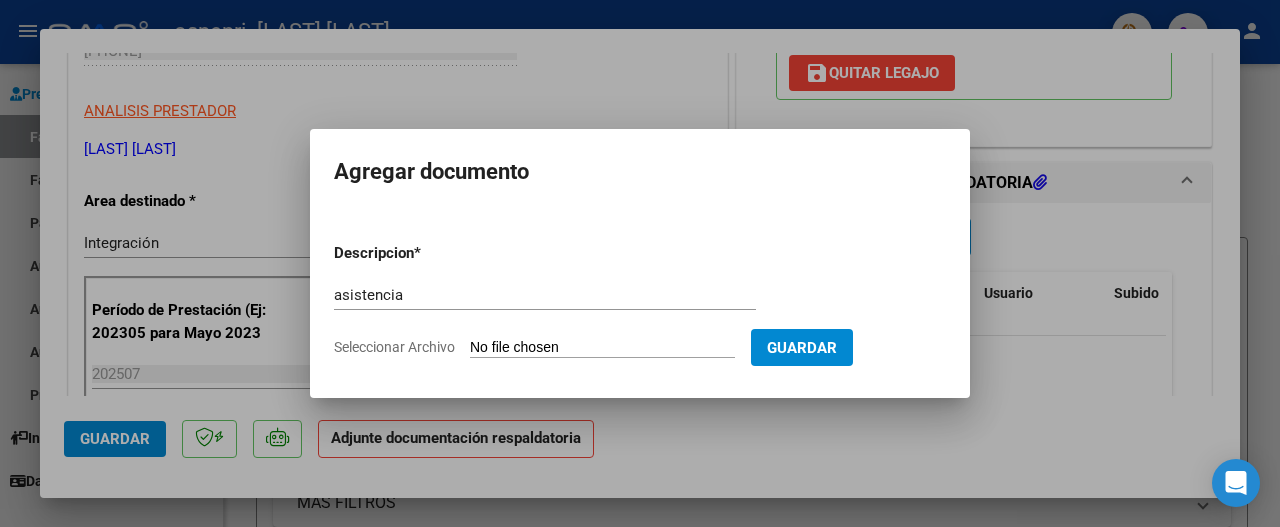click on "Seleccionar Archivo" 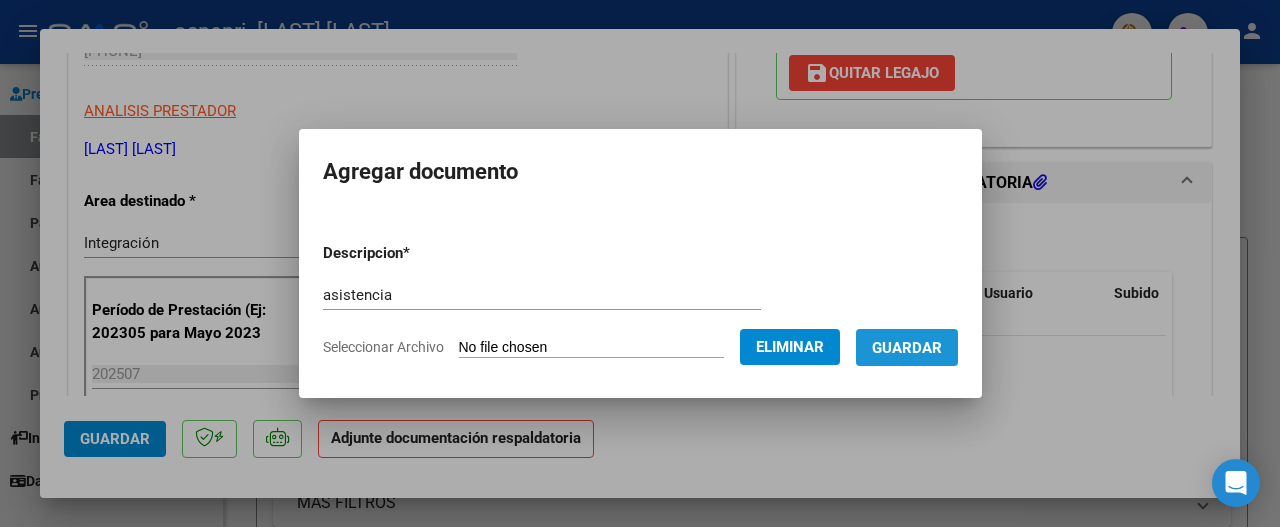 click on "Guardar" at bounding box center (907, 348) 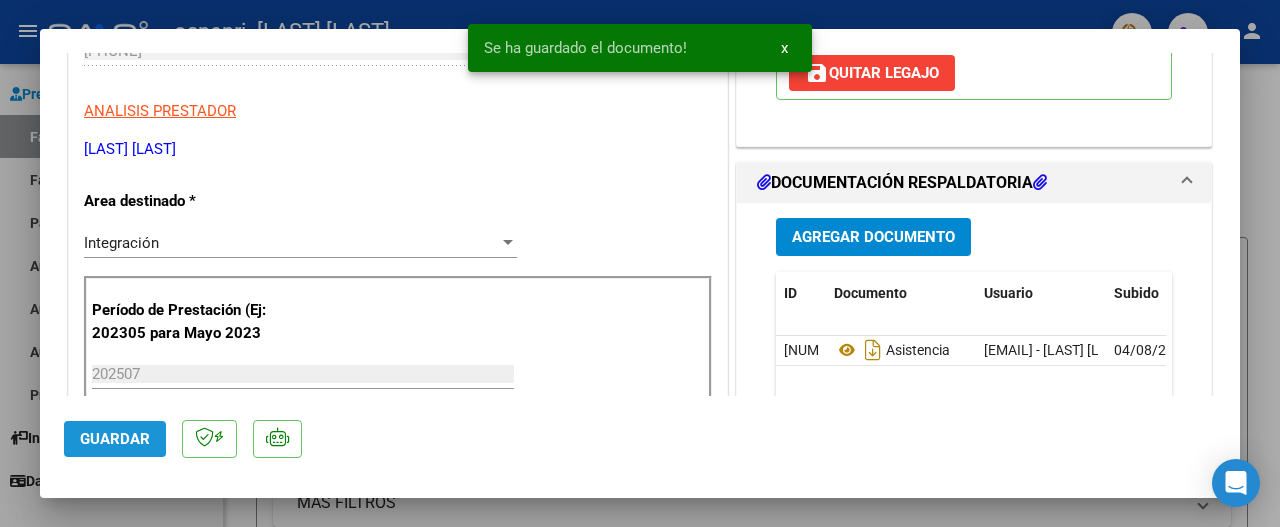 click on "Guardar" 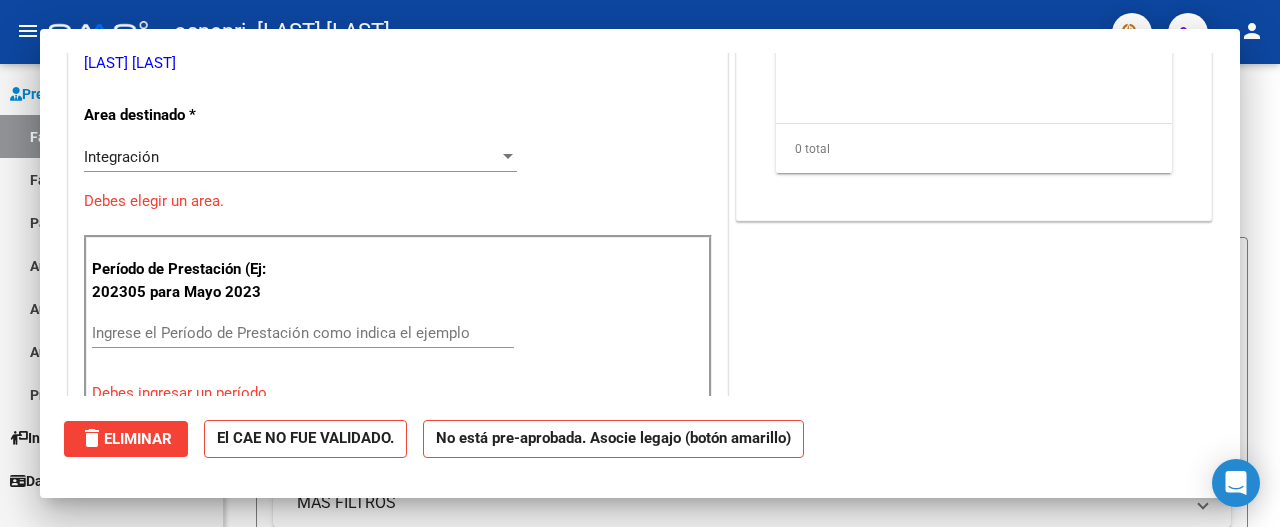 scroll, scrollTop: 0, scrollLeft: 0, axis: both 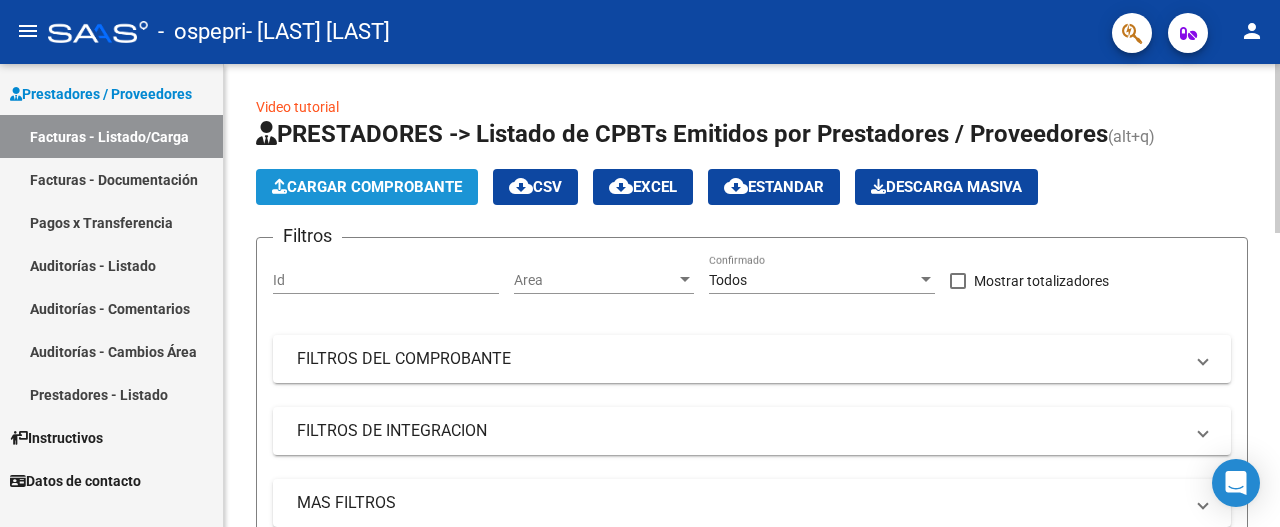 click on "Cargar Comprobante" 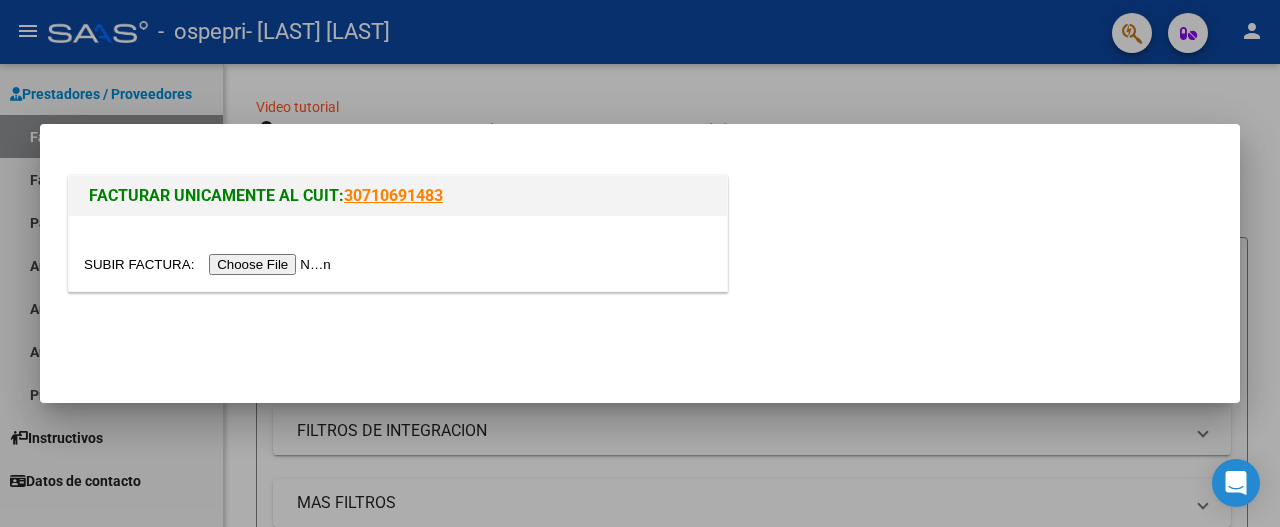 click at bounding box center [210, 264] 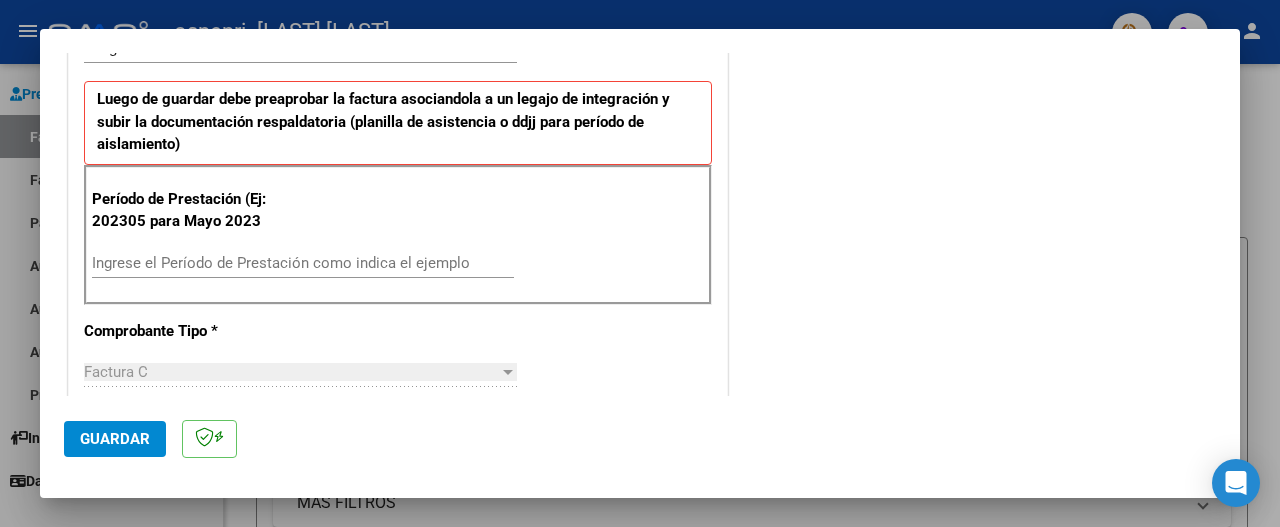 scroll, scrollTop: 493, scrollLeft: 0, axis: vertical 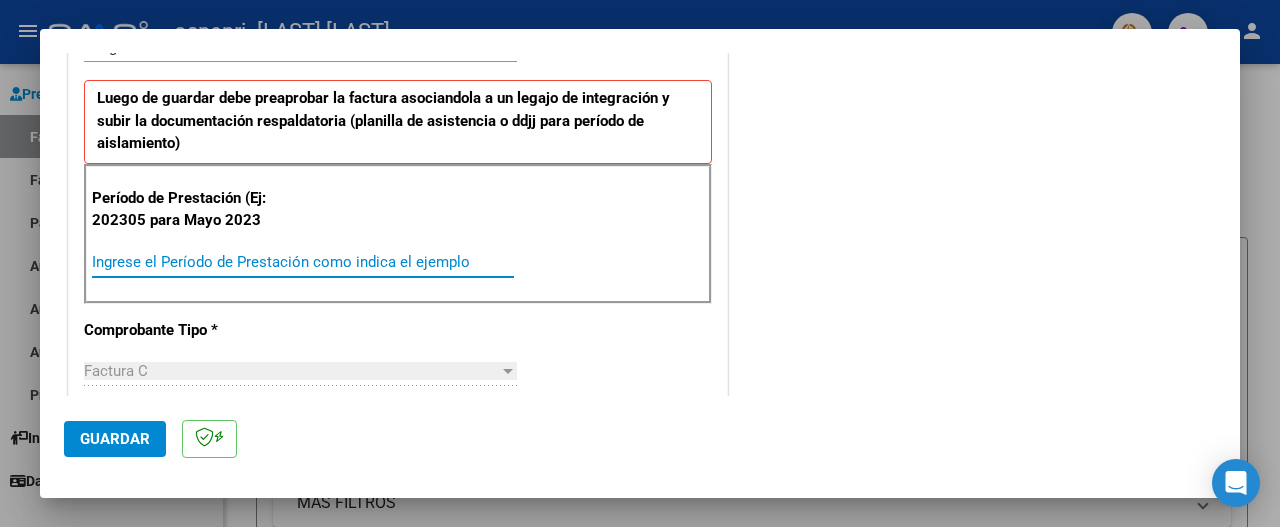 click on "Ingrese el Período de Prestación como indica el ejemplo" at bounding box center [303, 262] 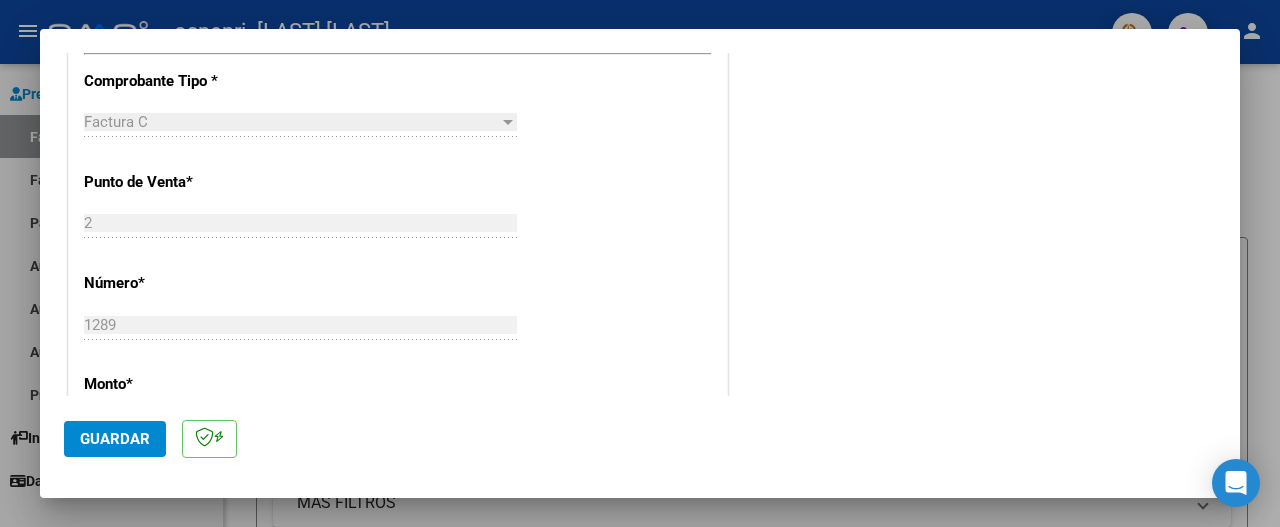 scroll, scrollTop: 761, scrollLeft: 0, axis: vertical 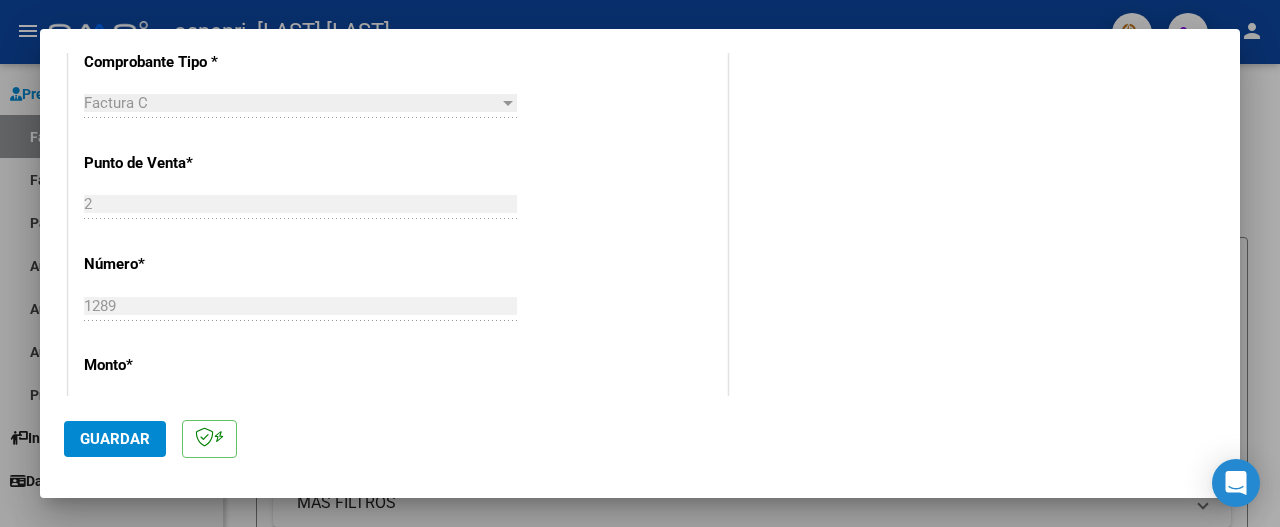 type on "202507" 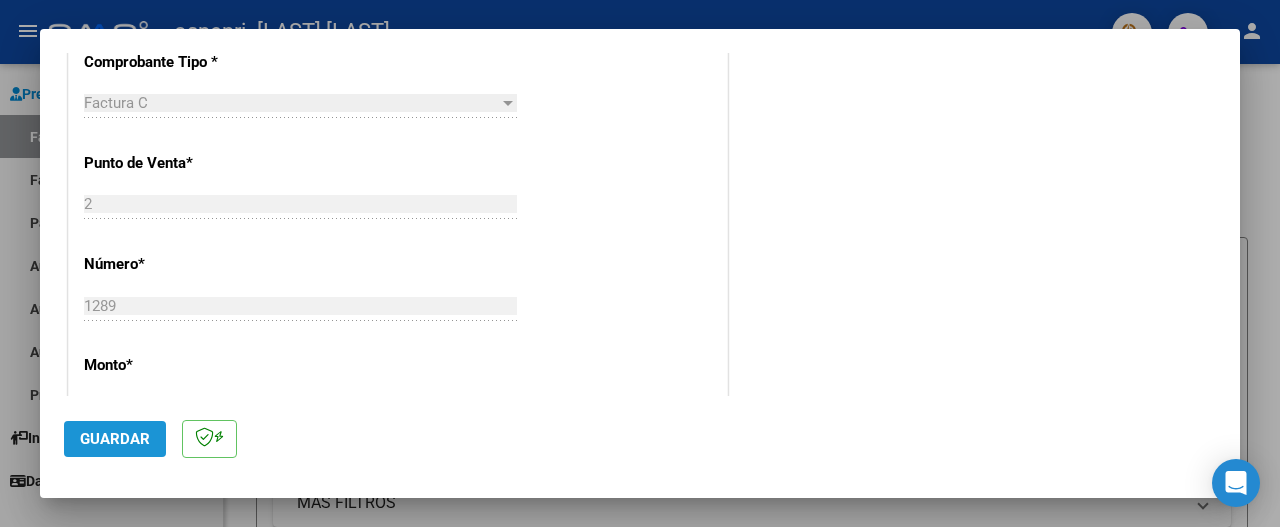 click on "Guardar" 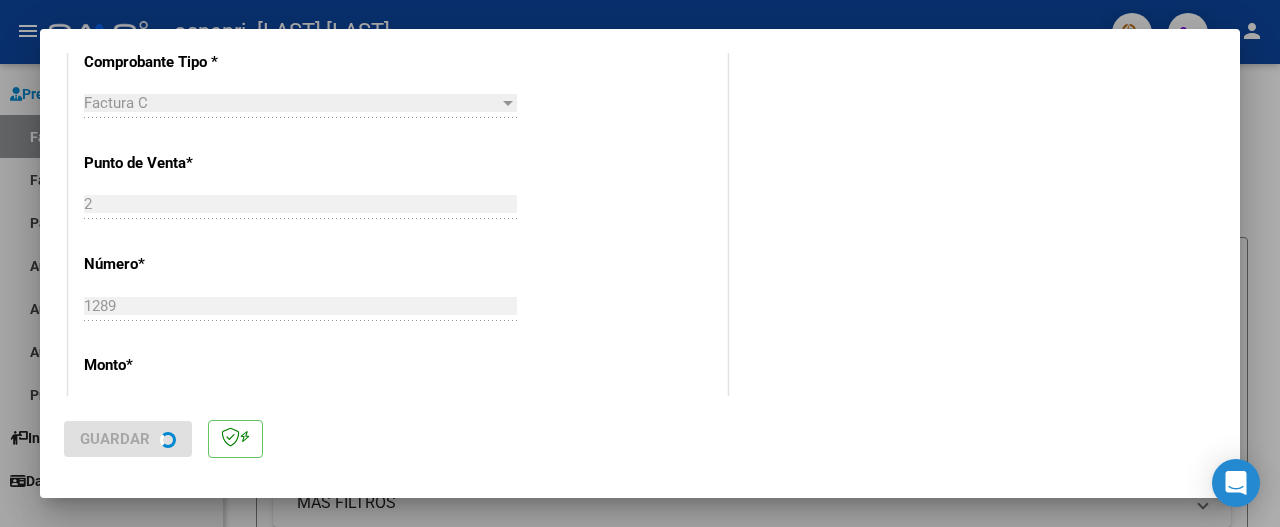 scroll, scrollTop: 0, scrollLeft: 0, axis: both 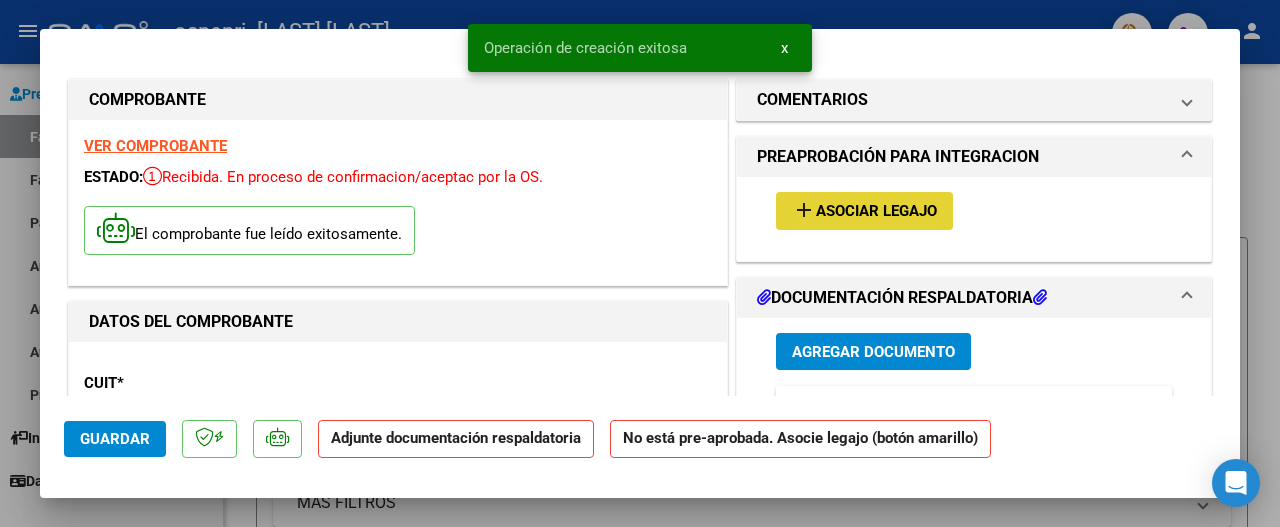 click on "Asociar Legajo" at bounding box center (876, 212) 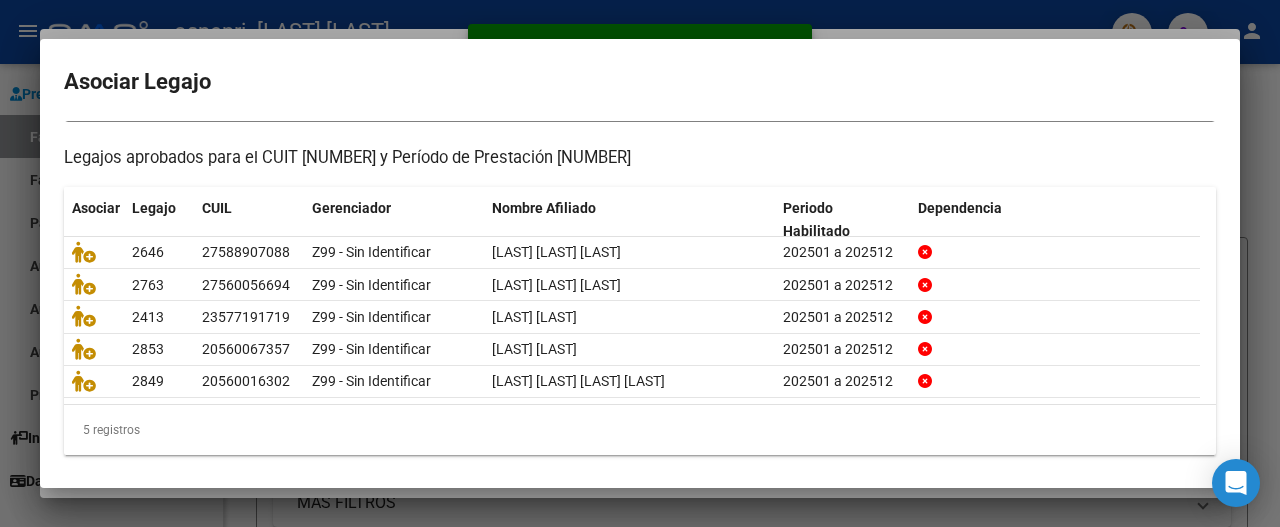 scroll, scrollTop: 174, scrollLeft: 0, axis: vertical 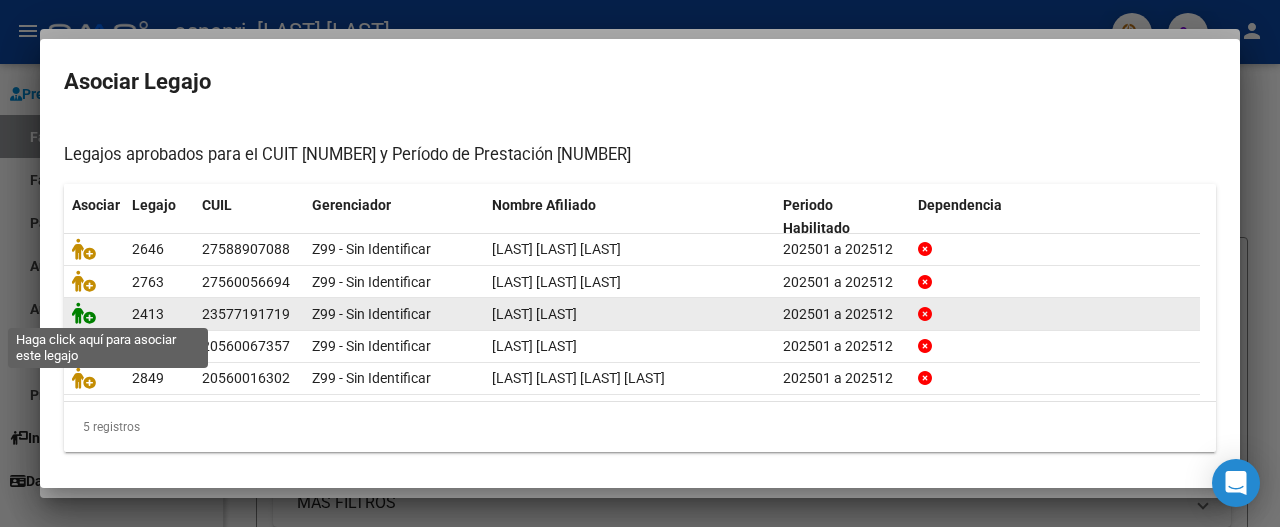 click 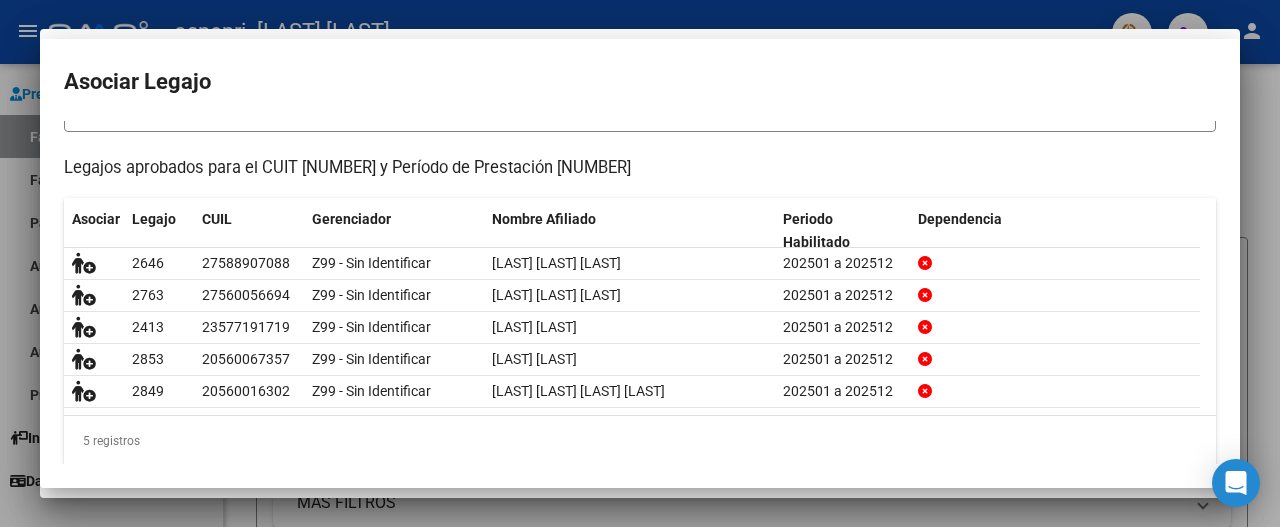 scroll, scrollTop: 187, scrollLeft: 0, axis: vertical 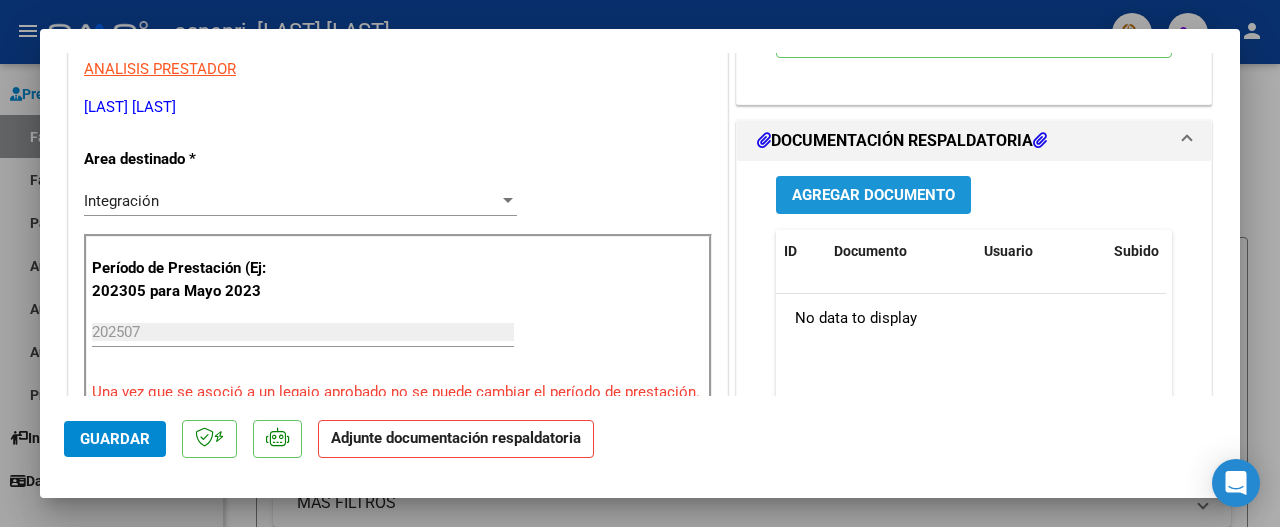 click on "Agregar Documento" at bounding box center (873, 194) 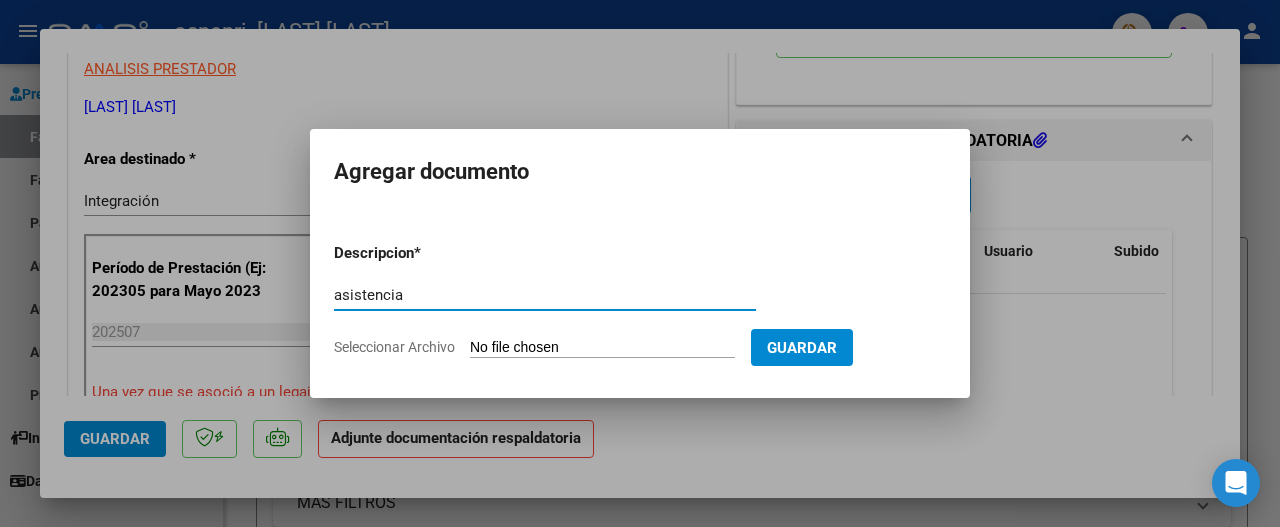 type on "asistencia" 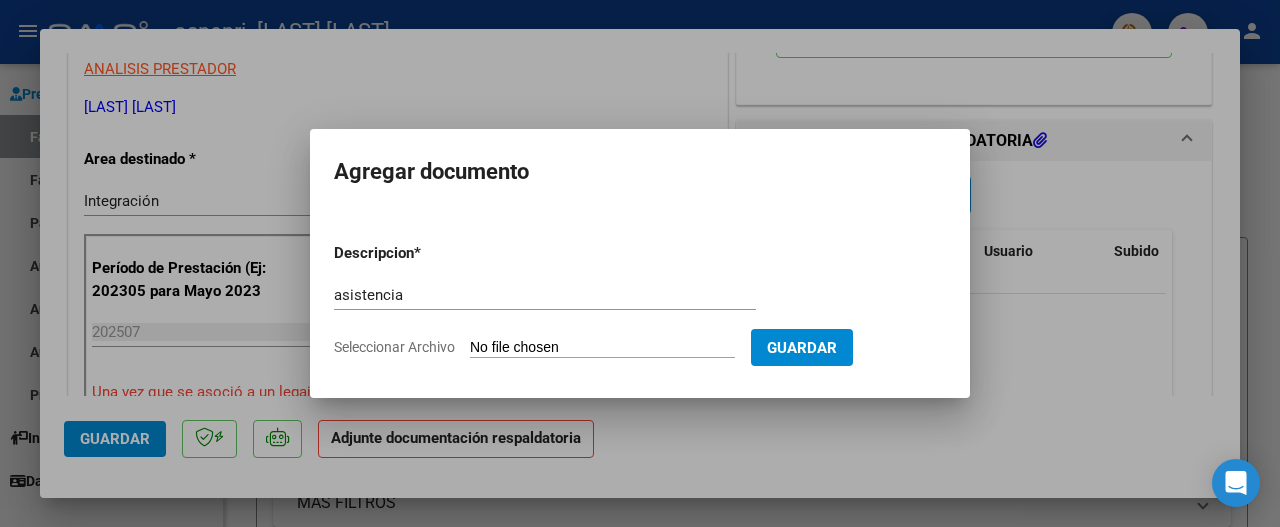click on "Seleccionar Archivo" at bounding box center [602, 348] 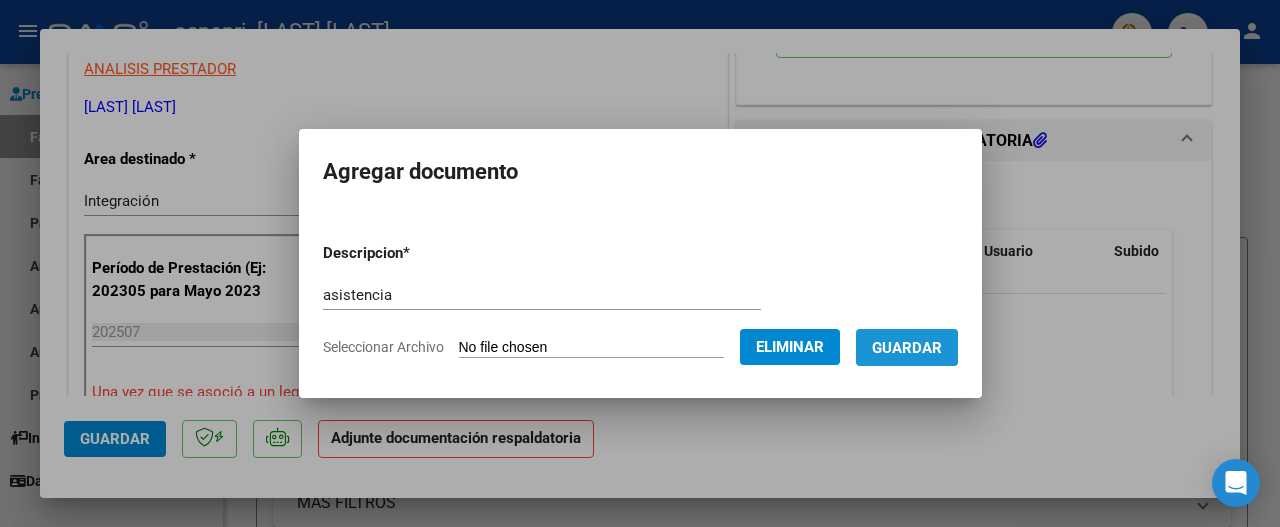 click on "Guardar" at bounding box center (907, 348) 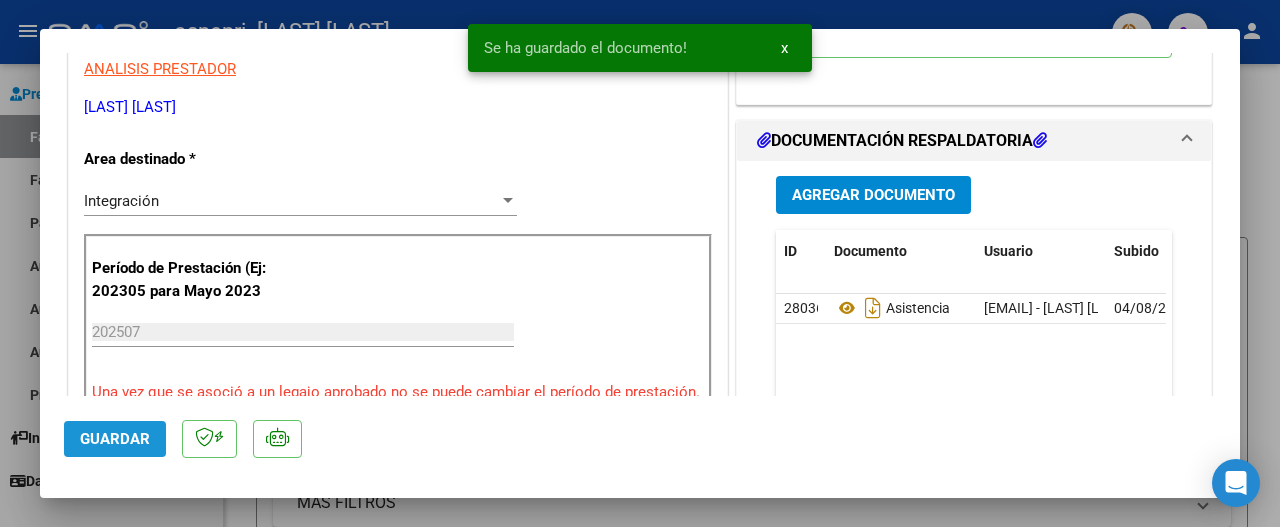 click on "Guardar" 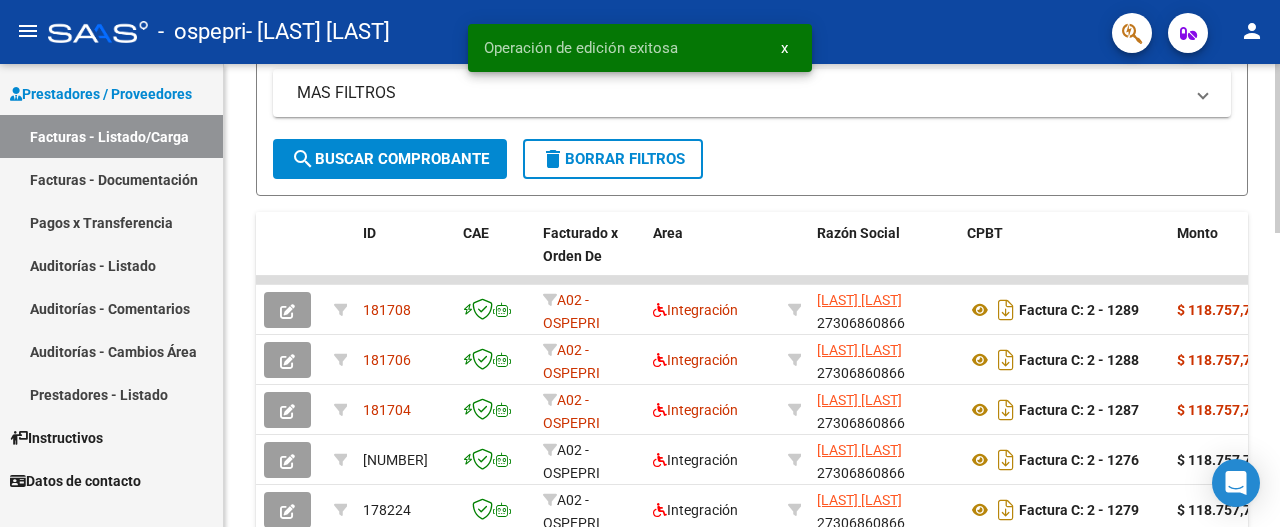 scroll, scrollTop: 411, scrollLeft: 0, axis: vertical 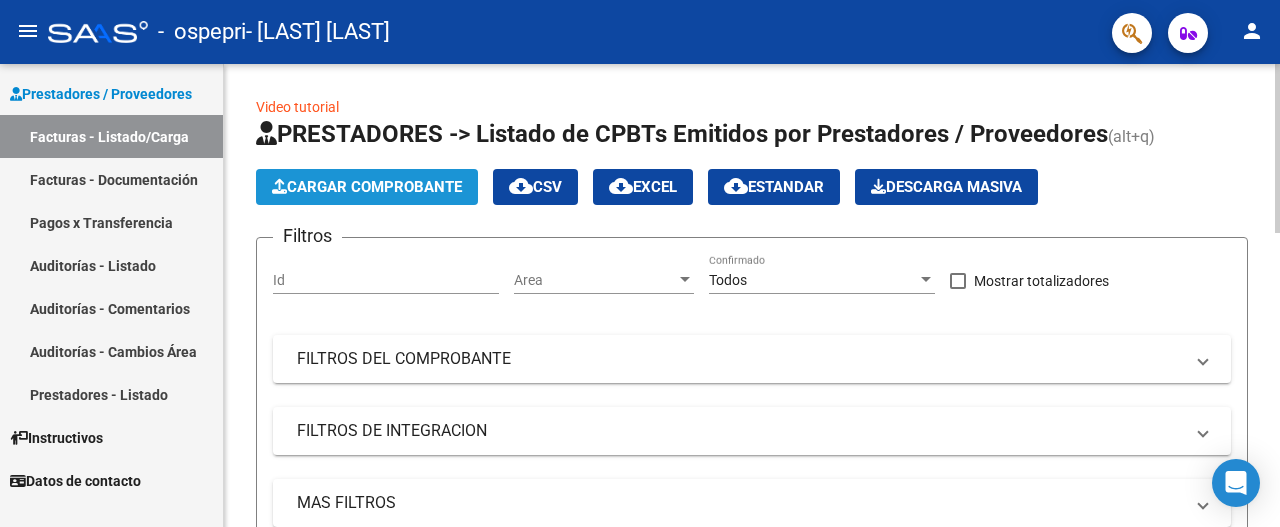 click on "Cargar Comprobante" 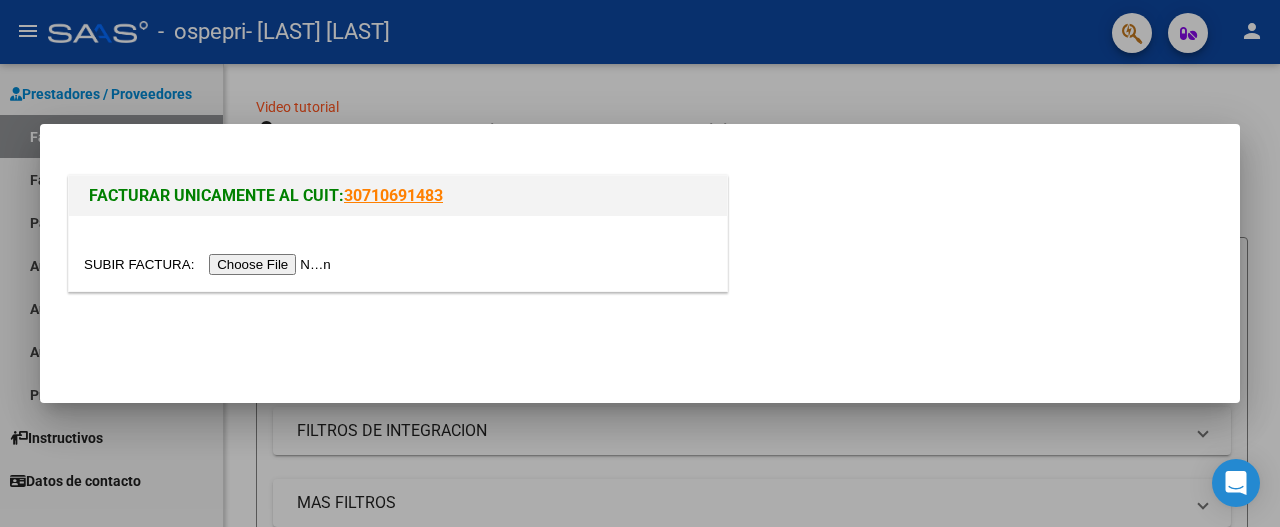 click at bounding box center (210, 264) 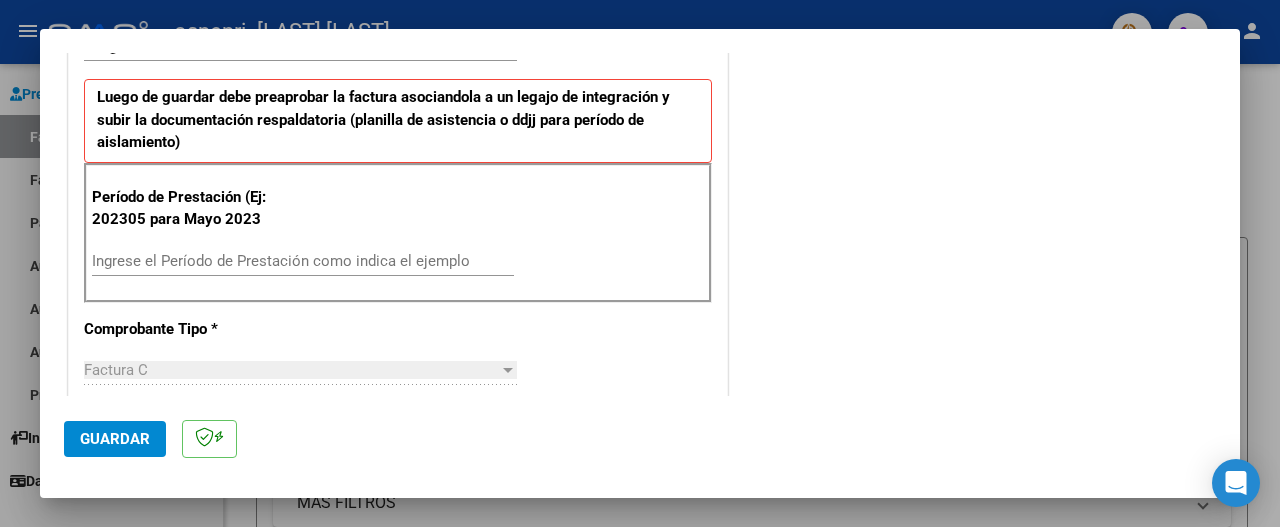 scroll, scrollTop: 495, scrollLeft: 0, axis: vertical 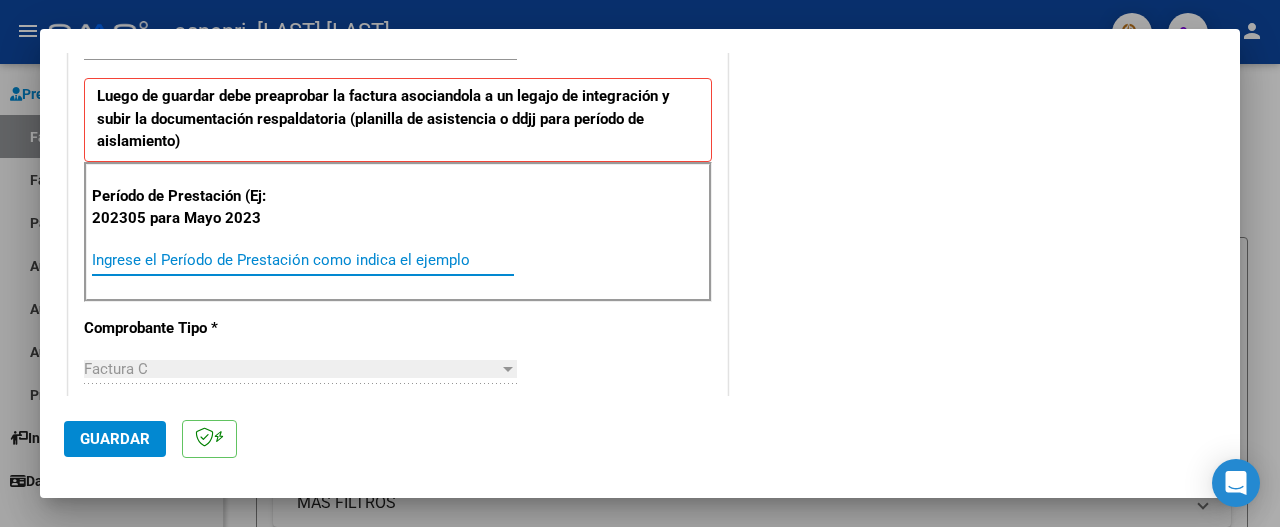 click on "Ingrese el Período de Prestación como indica el ejemplo" at bounding box center (303, 260) 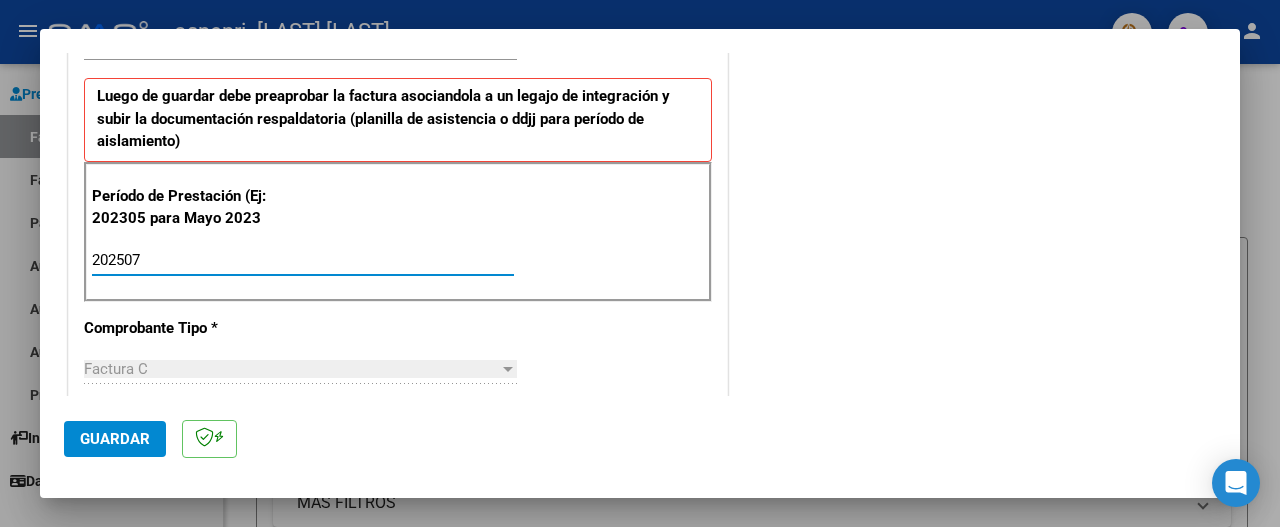 type on "202507" 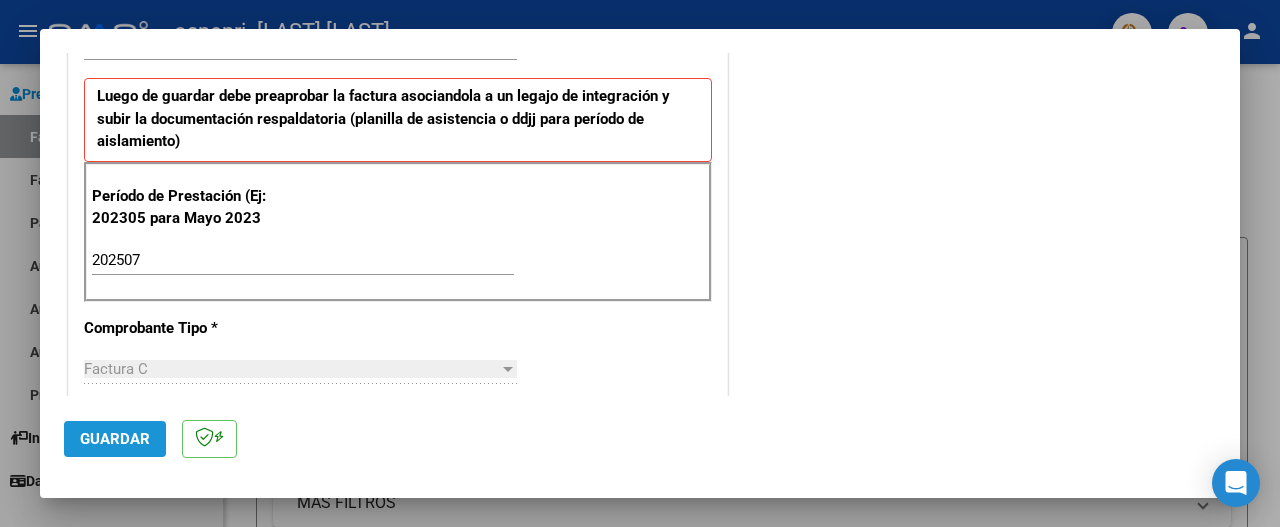 click on "Guardar" 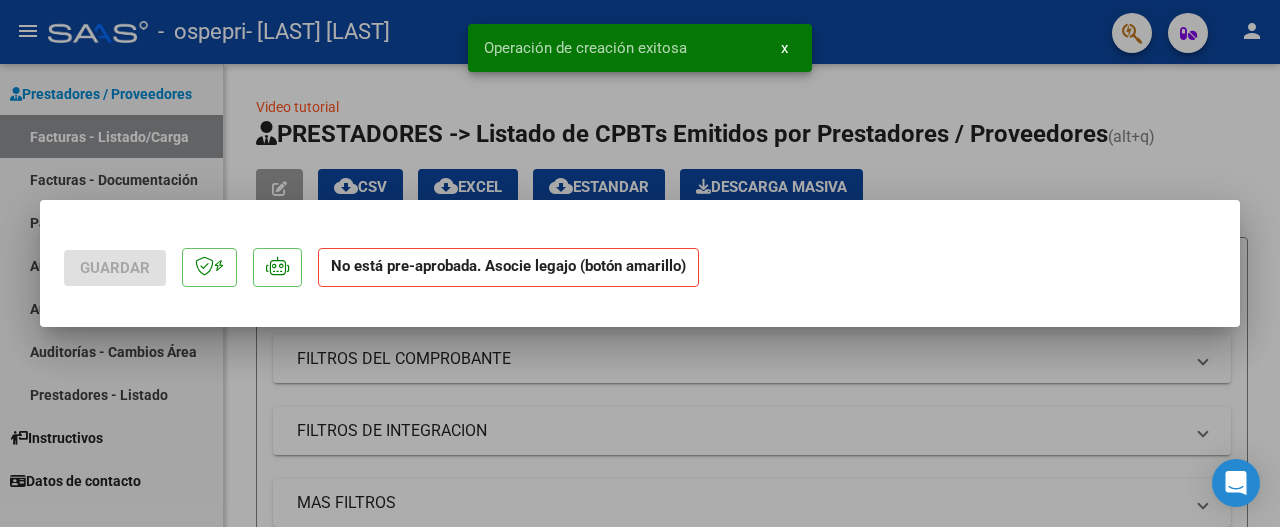 scroll, scrollTop: 0, scrollLeft: 0, axis: both 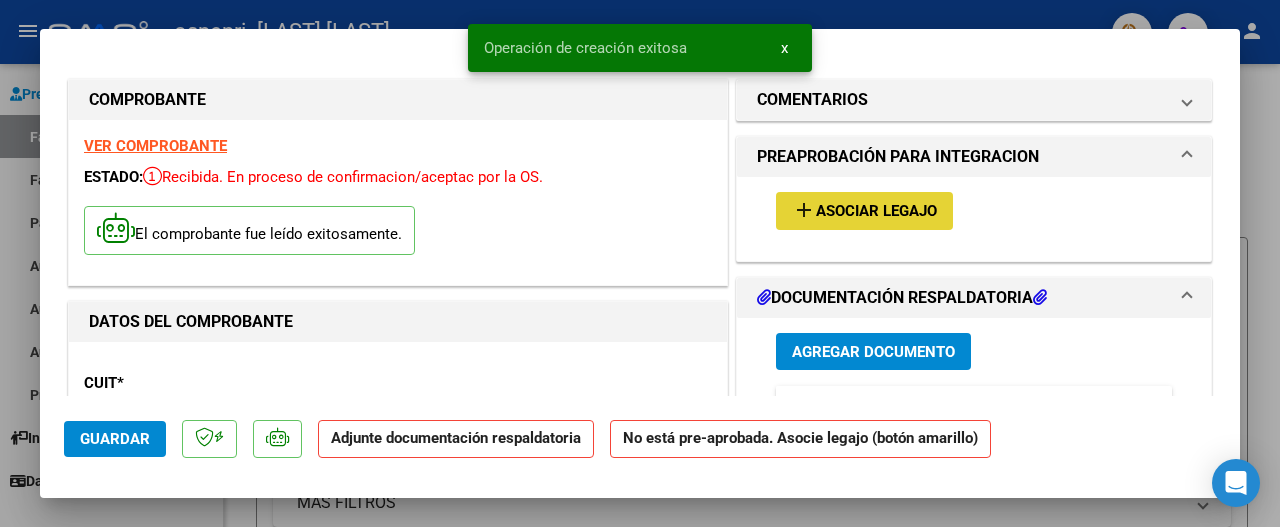 click on "Asociar Legajo" at bounding box center [876, 212] 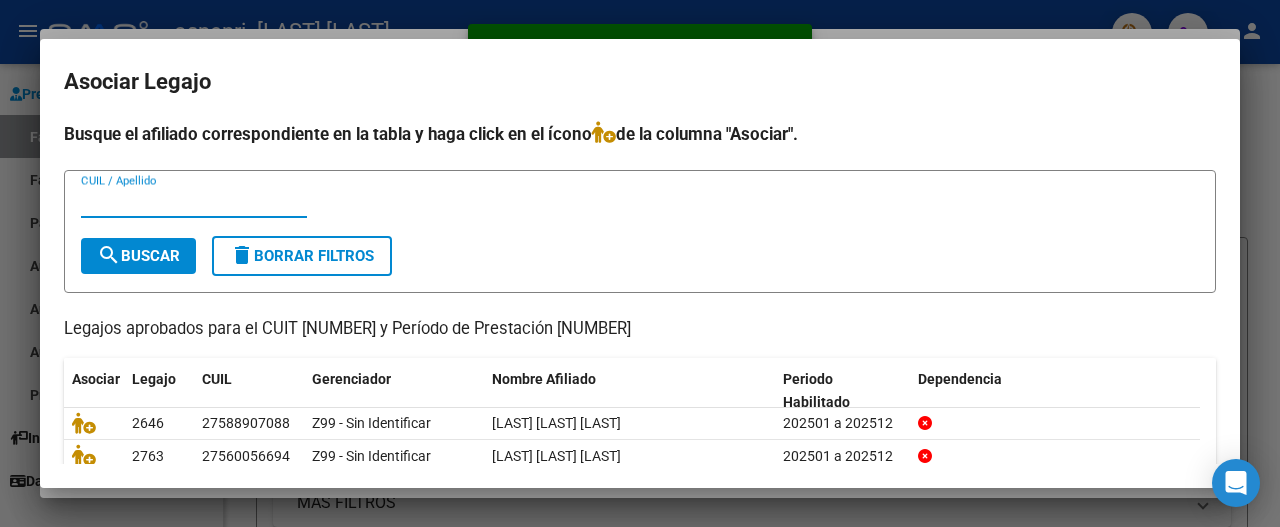 scroll, scrollTop: 174, scrollLeft: 0, axis: vertical 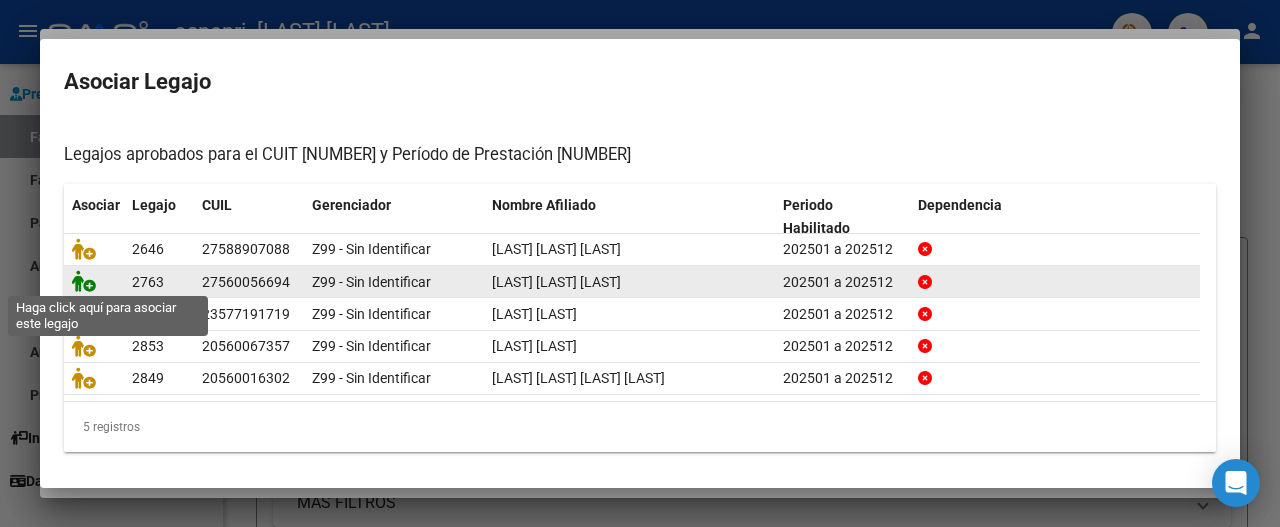 click 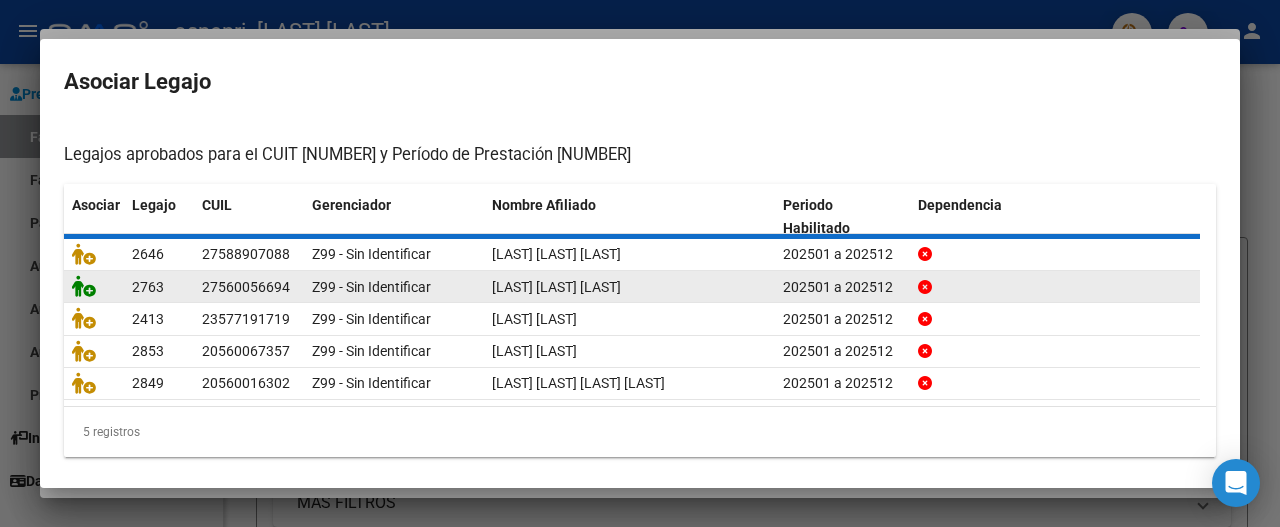 scroll, scrollTop: 187, scrollLeft: 0, axis: vertical 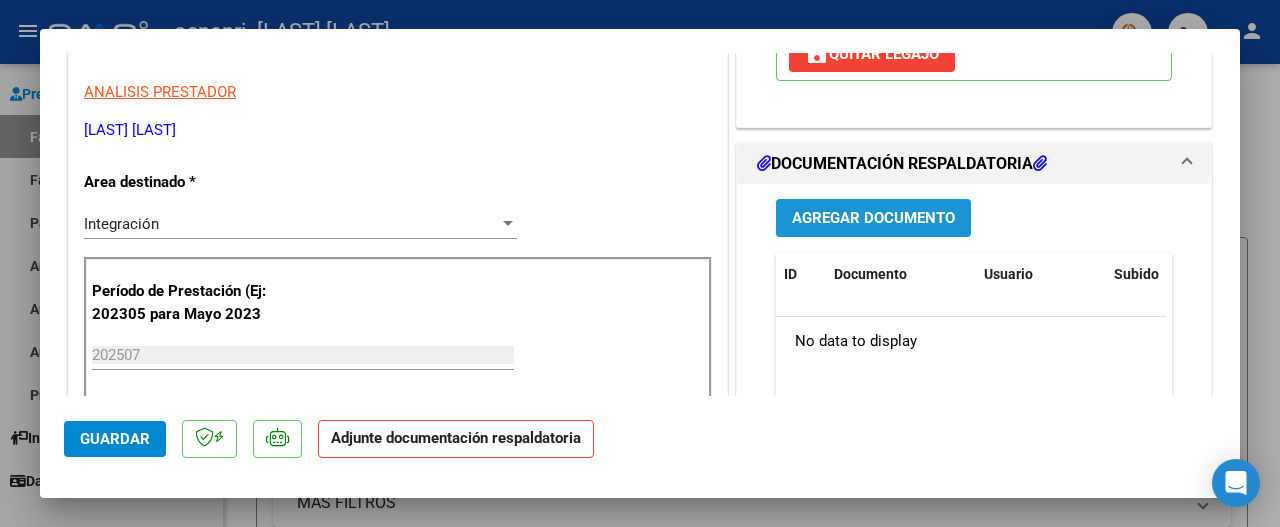 click on "Agregar Documento" at bounding box center [873, 219] 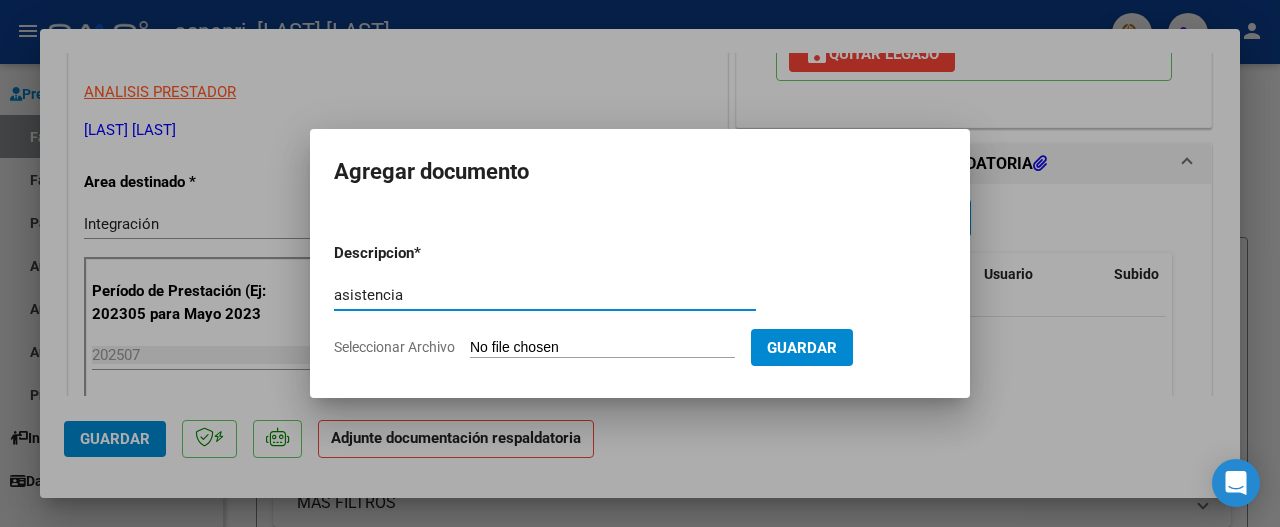 type on "asistencia" 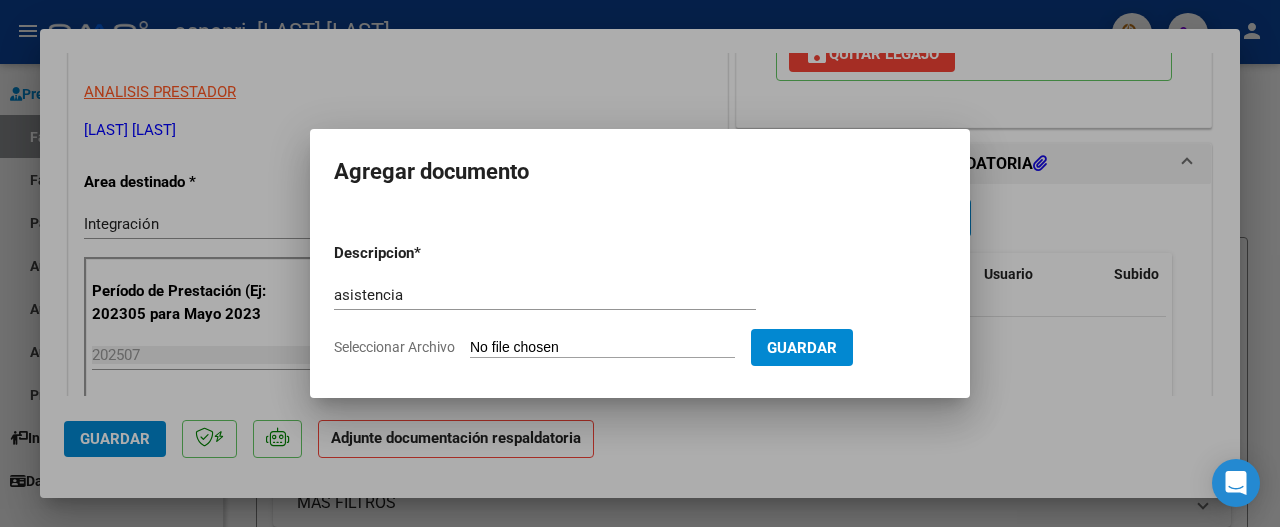 click on "Seleccionar Archivo" 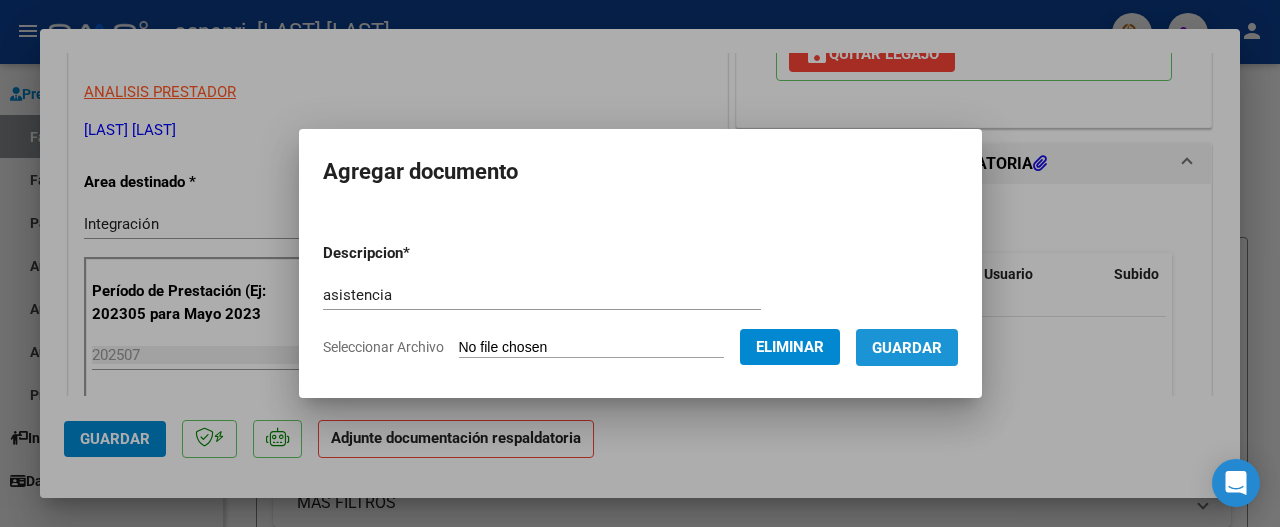 click on "Guardar" at bounding box center (907, 348) 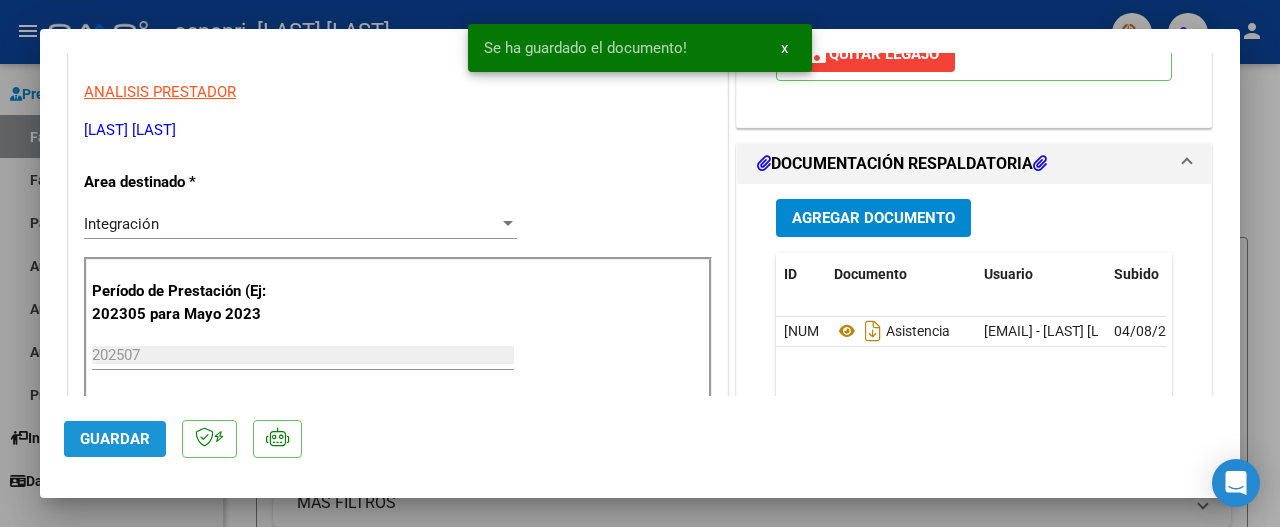 click on "Guardar" 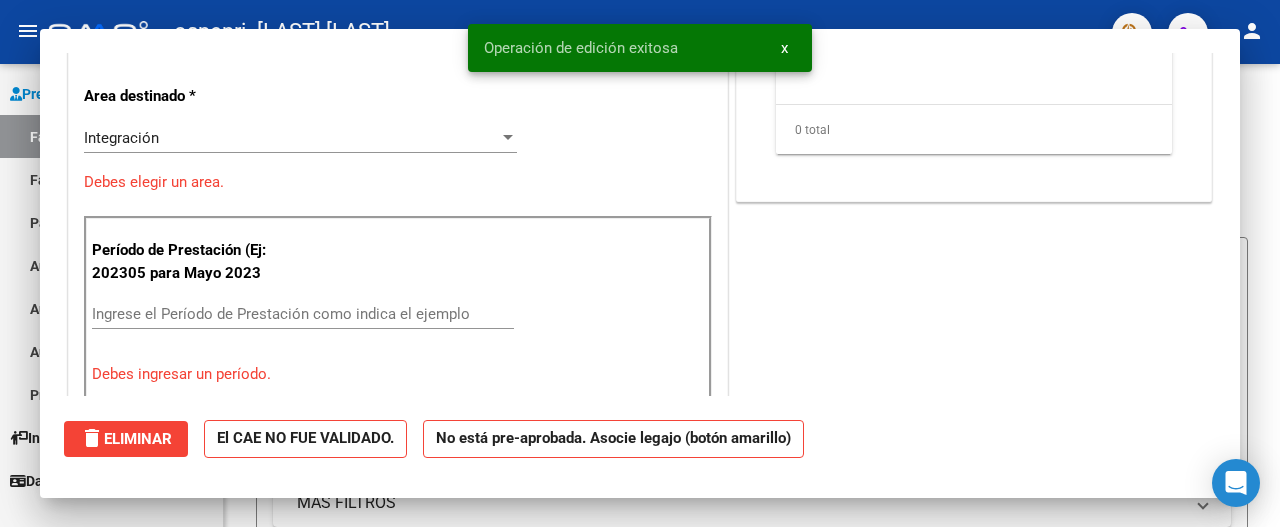 scroll, scrollTop: 0, scrollLeft: 0, axis: both 